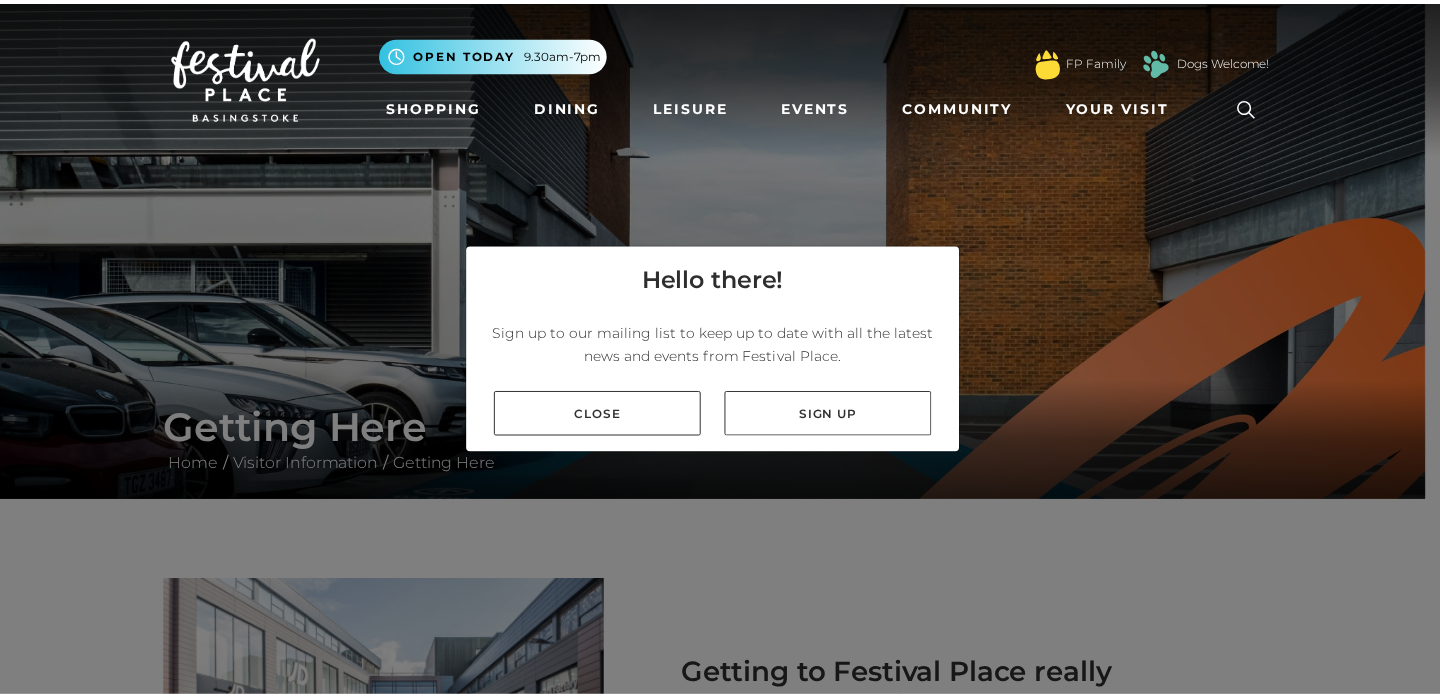 scroll, scrollTop: 0, scrollLeft: 0, axis: both 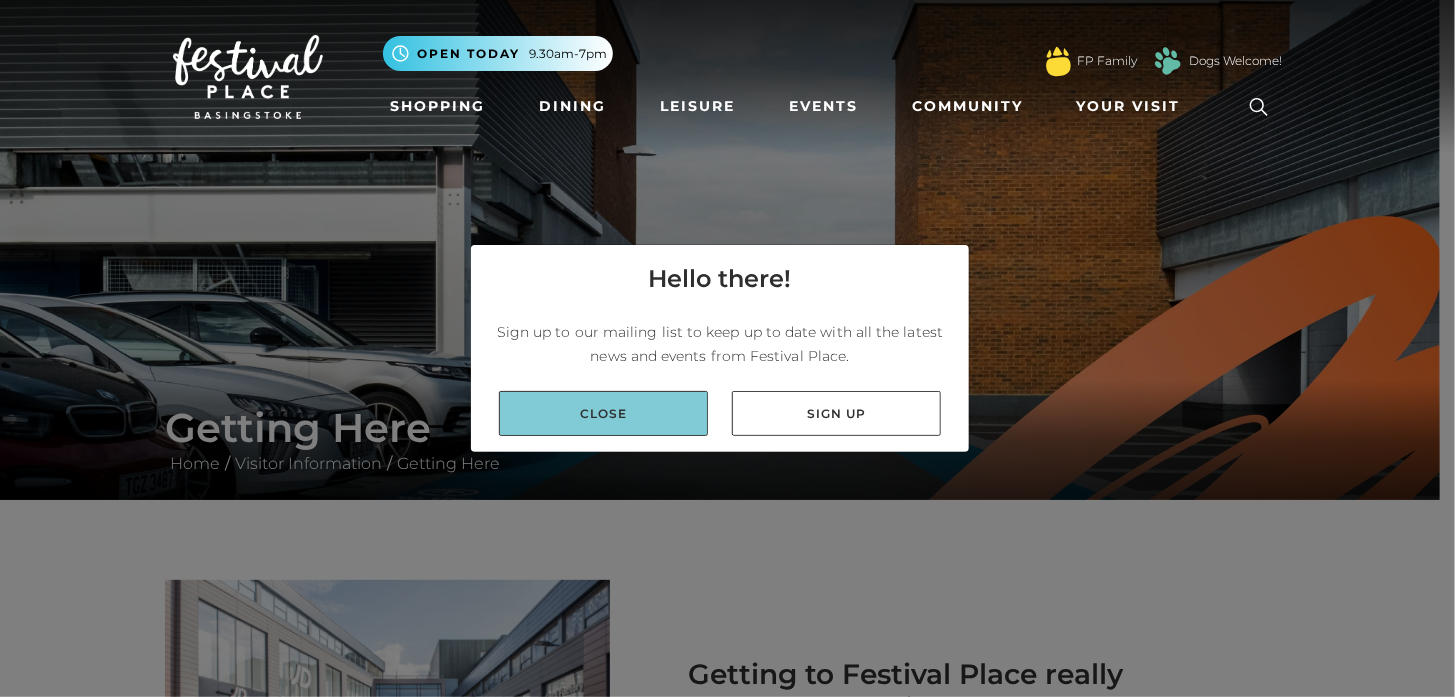 click on "Close" at bounding box center [603, 413] 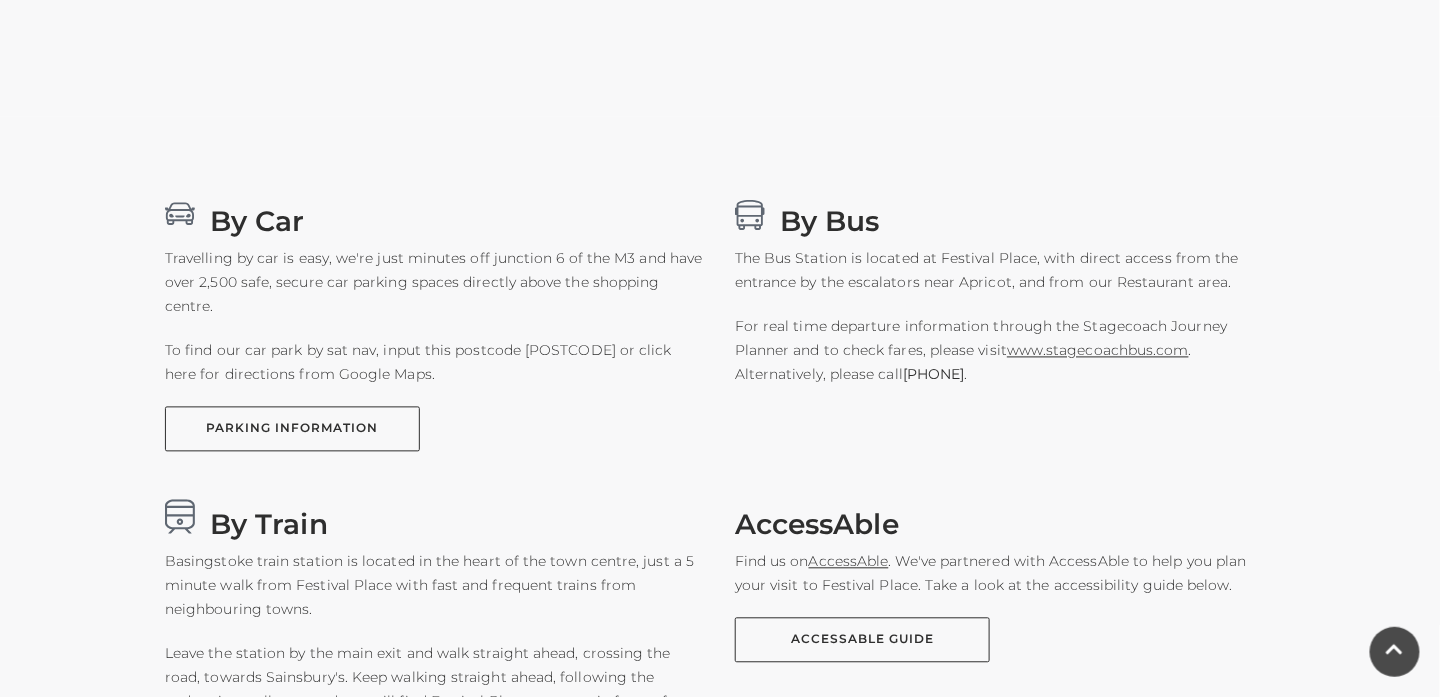 scroll, scrollTop: 1200, scrollLeft: 0, axis: vertical 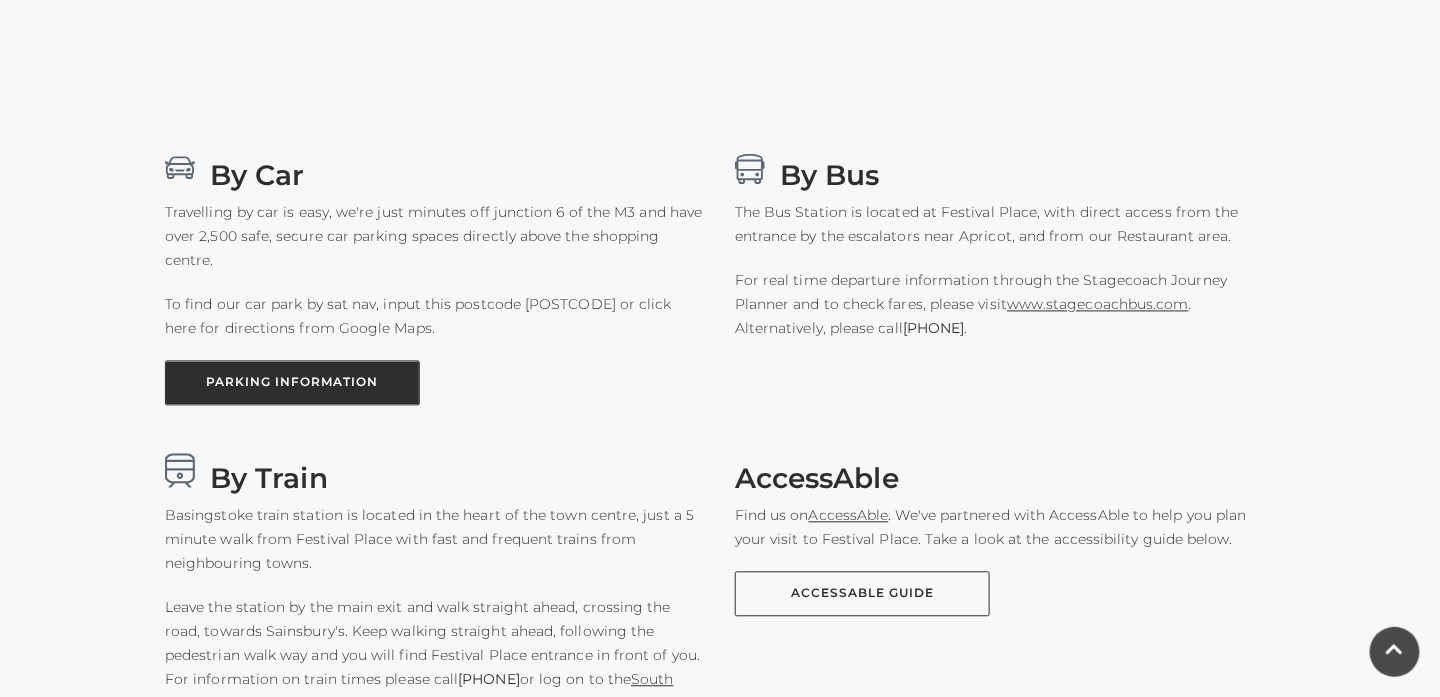 click on "PARKING INFORMATION" at bounding box center (292, 383) 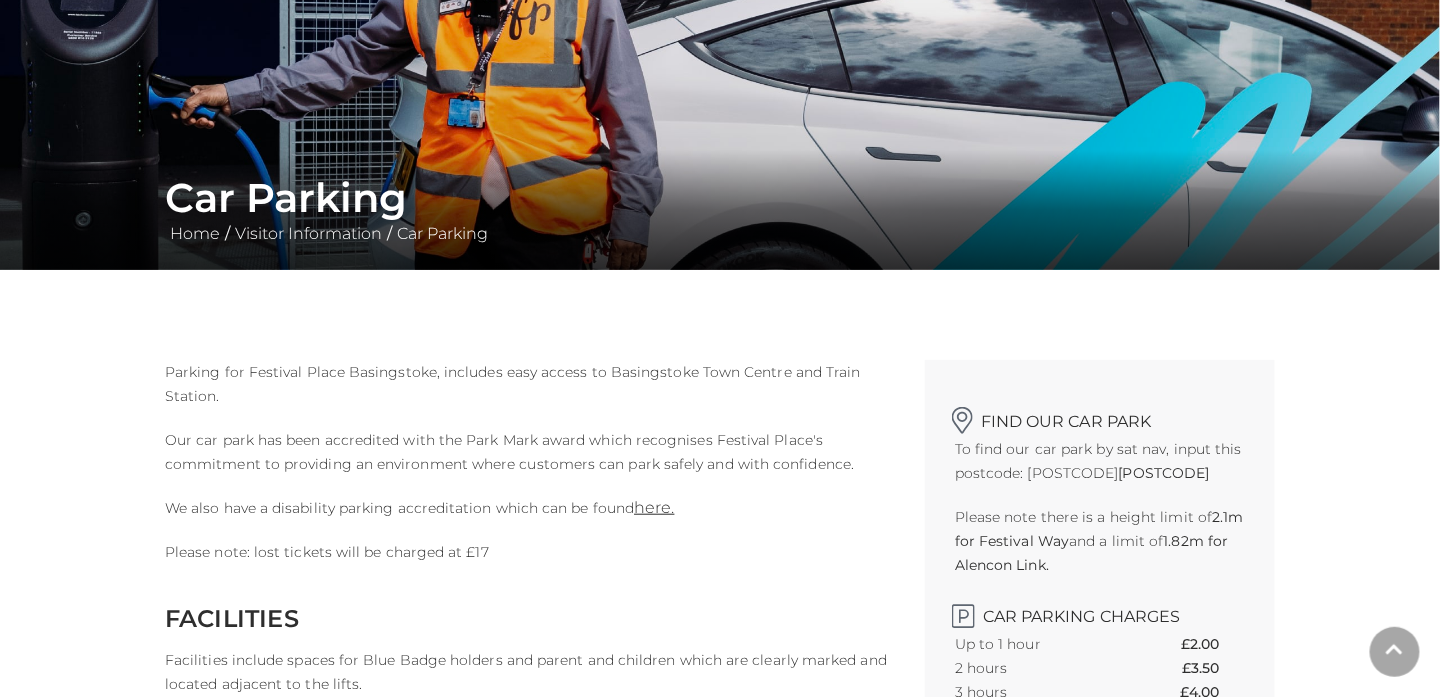 scroll, scrollTop: 300, scrollLeft: 0, axis: vertical 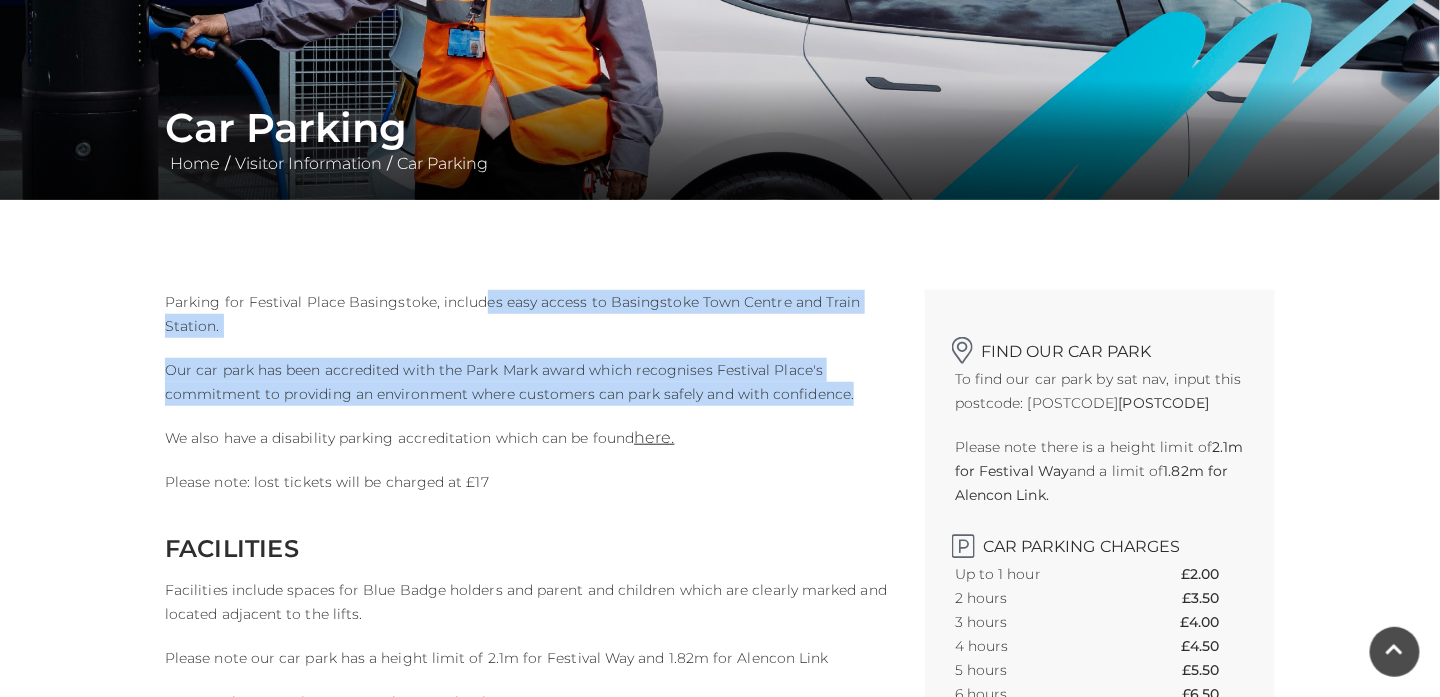 drag, startPoint x: 477, startPoint y: 302, endPoint x: 857, endPoint y: 399, distance: 392.1849 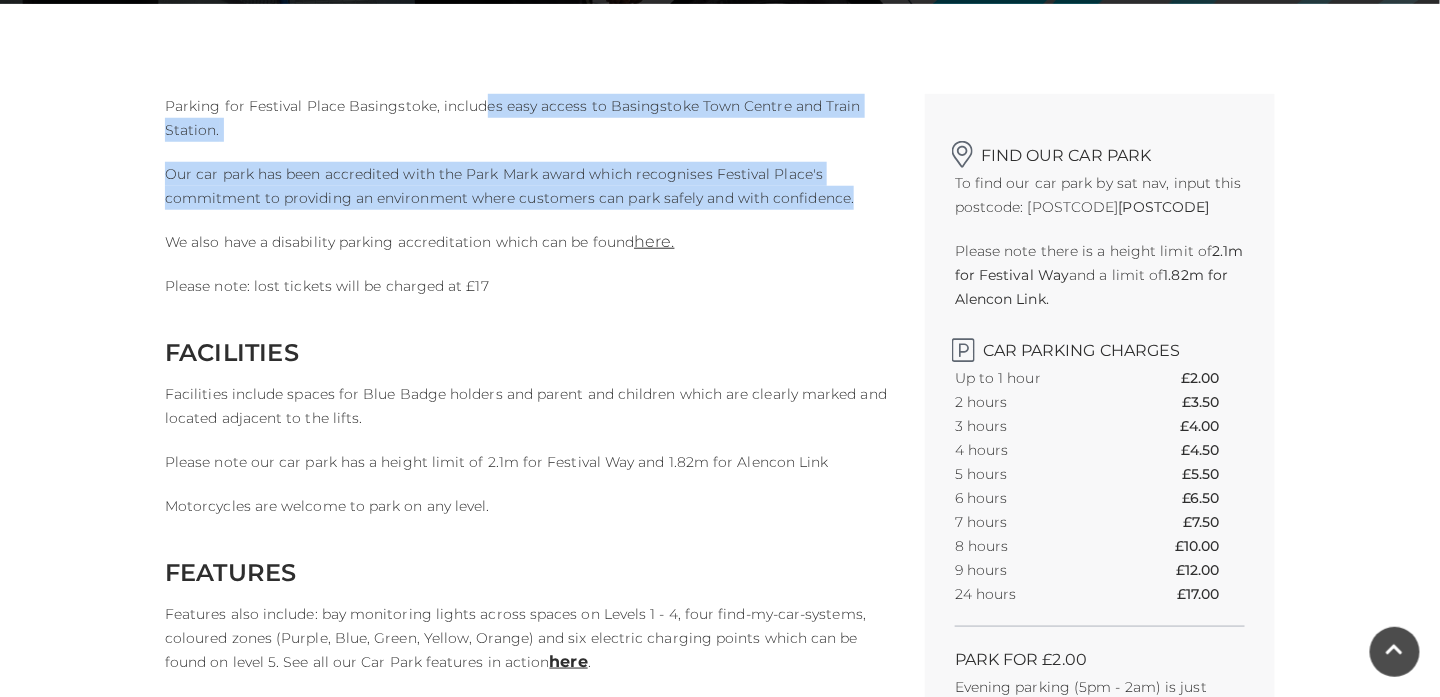 scroll, scrollTop: 500, scrollLeft: 0, axis: vertical 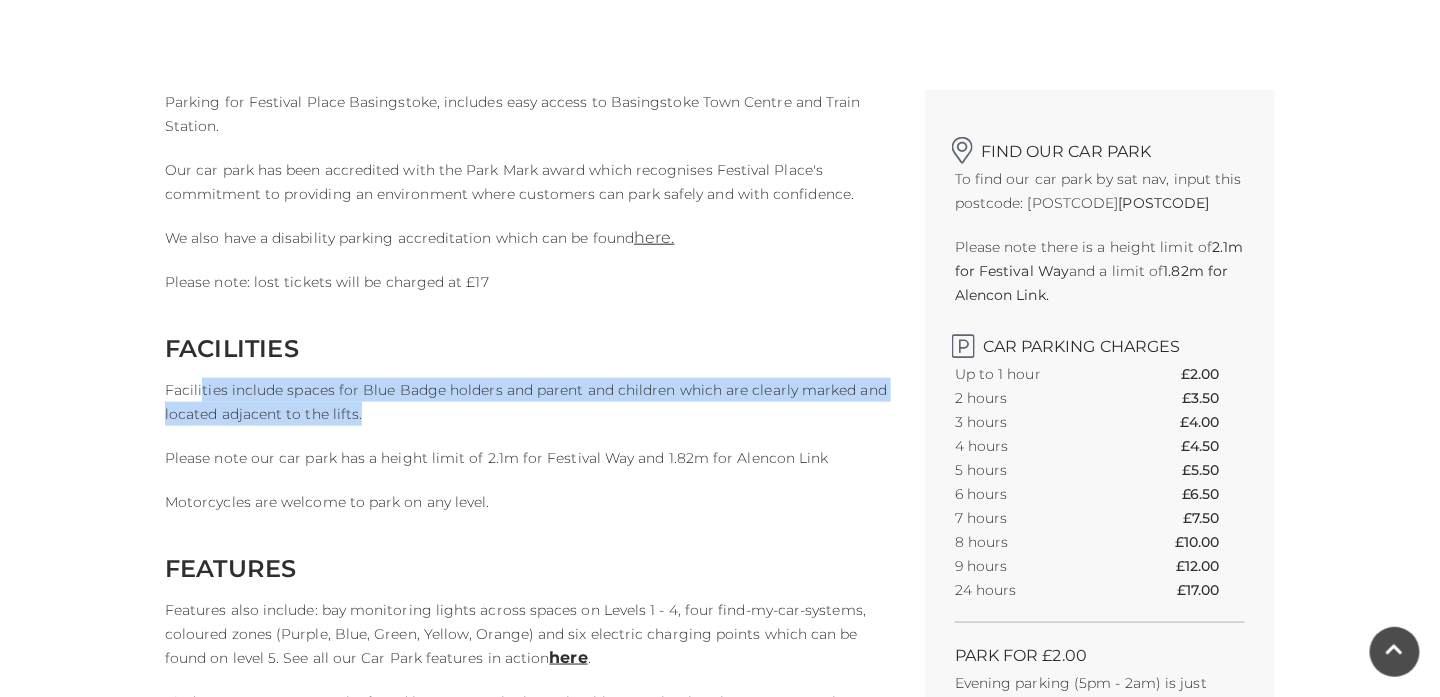 drag, startPoint x: 202, startPoint y: 391, endPoint x: 855, endPoint y: 411, distance: 653.3062 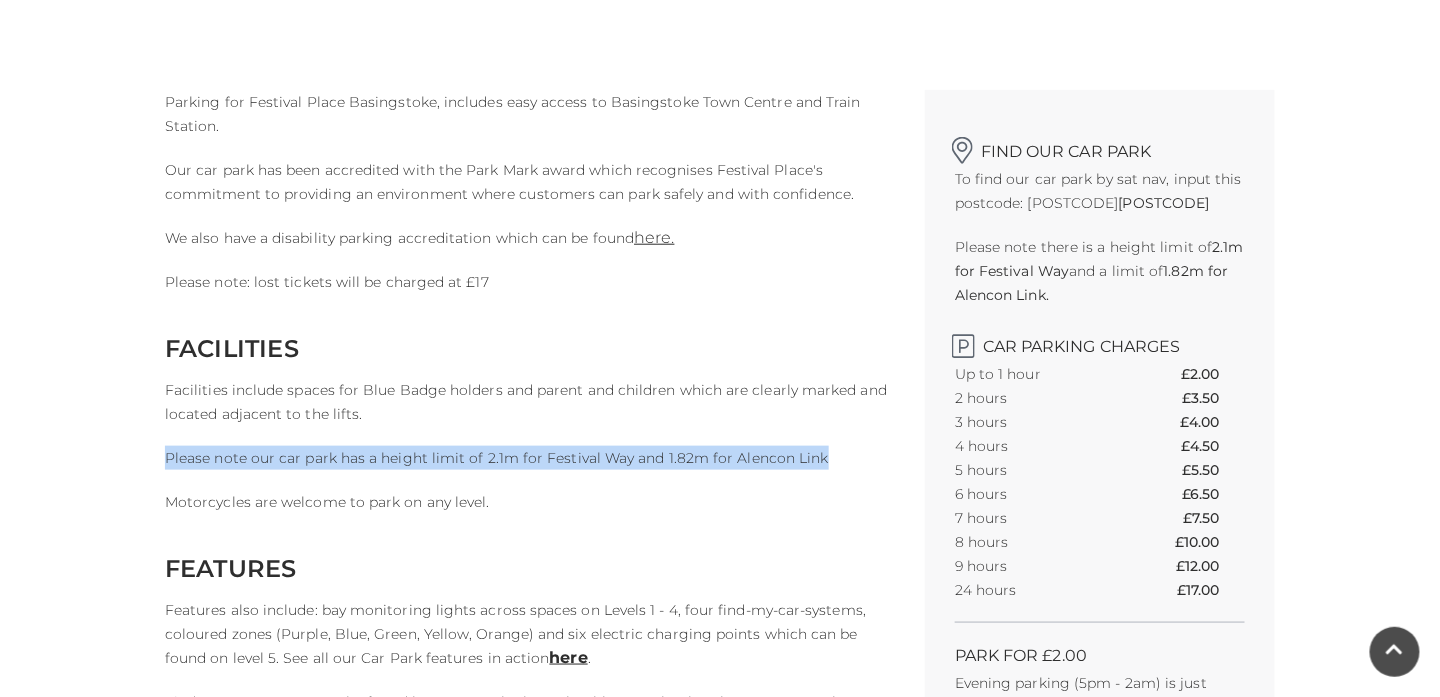 drag, startPoint x: 166, startPoint y: 460, endPoint x: 834, endPoint y: 465, distance: 668.01874 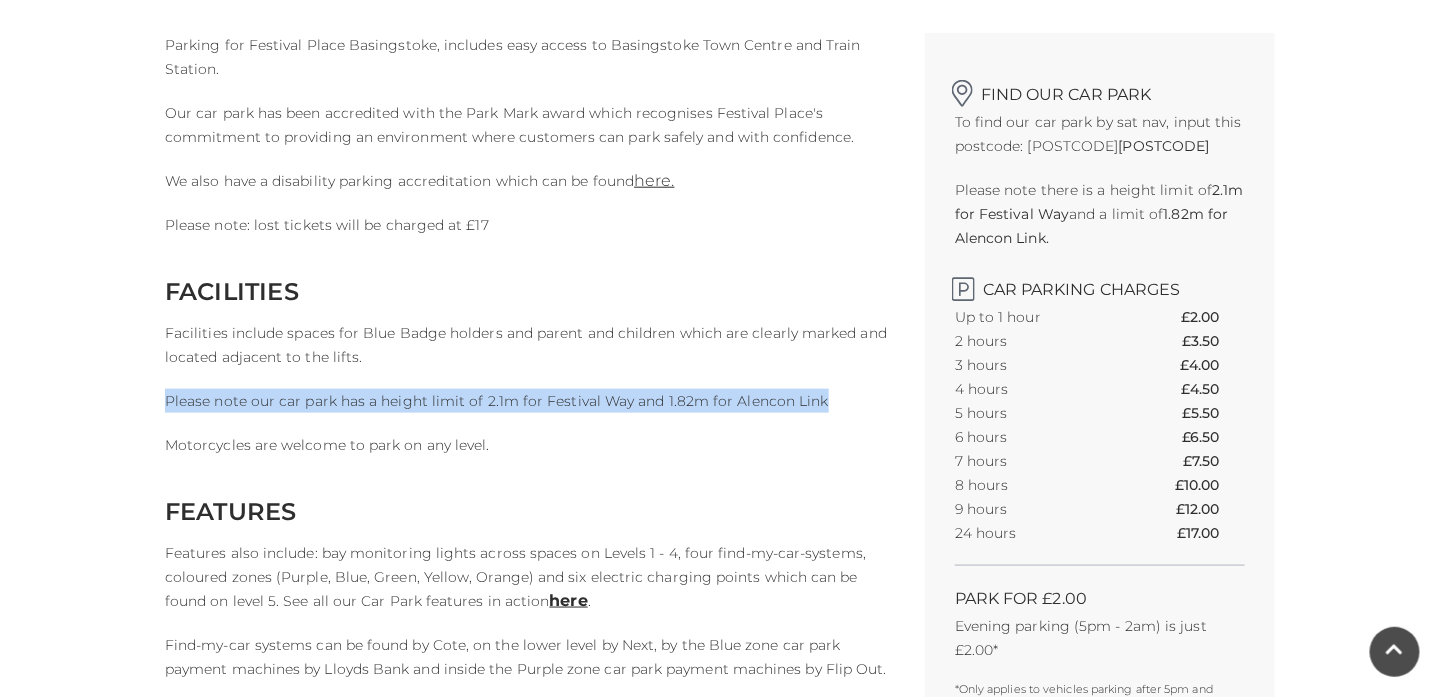 scroll, scrollTop: 600, scrollLeft: 0, axis: vertical 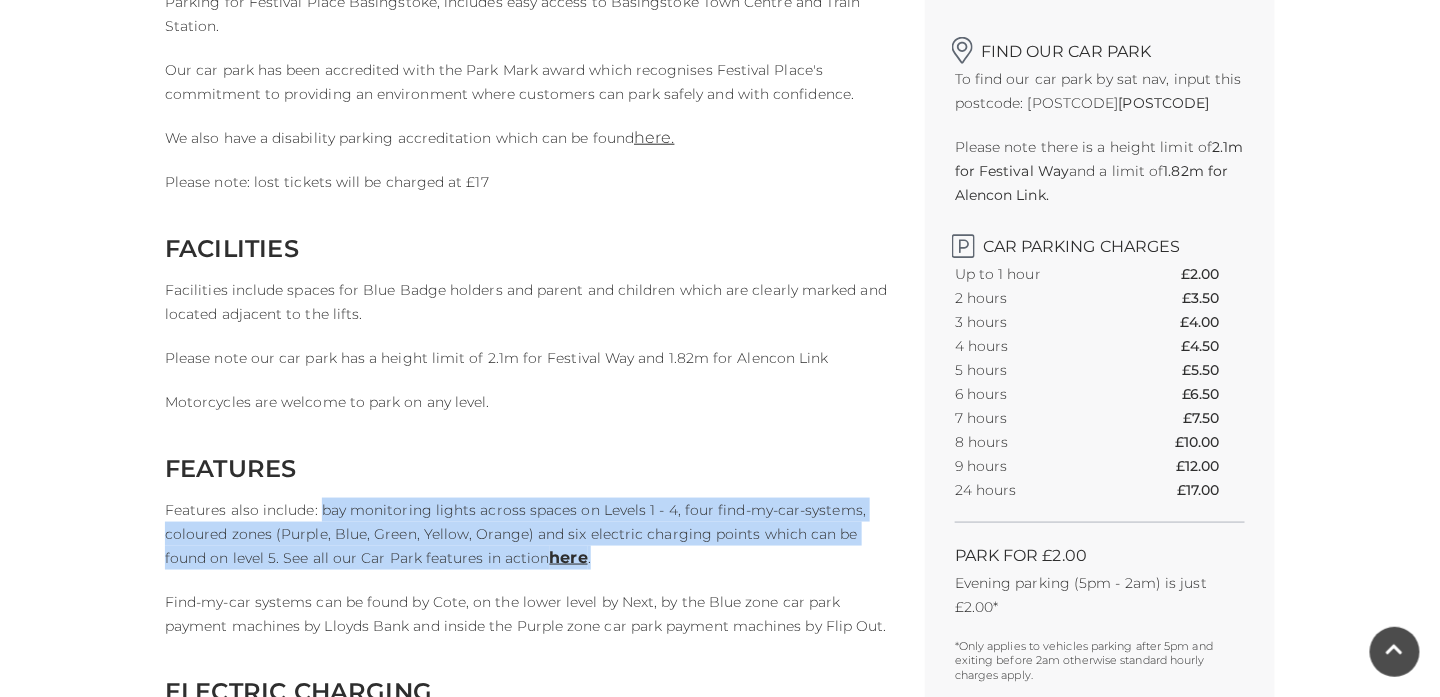 drag, startPoint x: 321, startPoint y: 516, endPoint x: 885, endPoint y: 565, distance: 566.1246 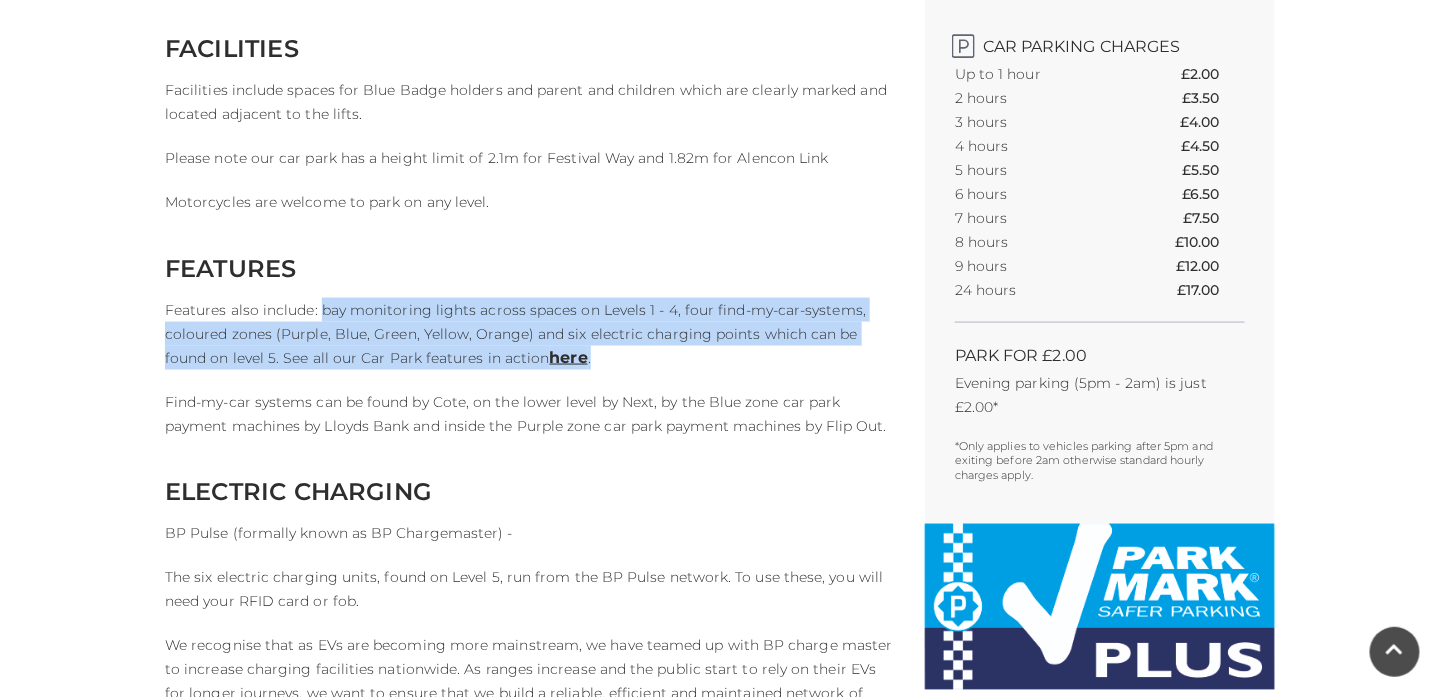 scroll, scrollTop: 700, scrollLeft: 0, axis: vertical 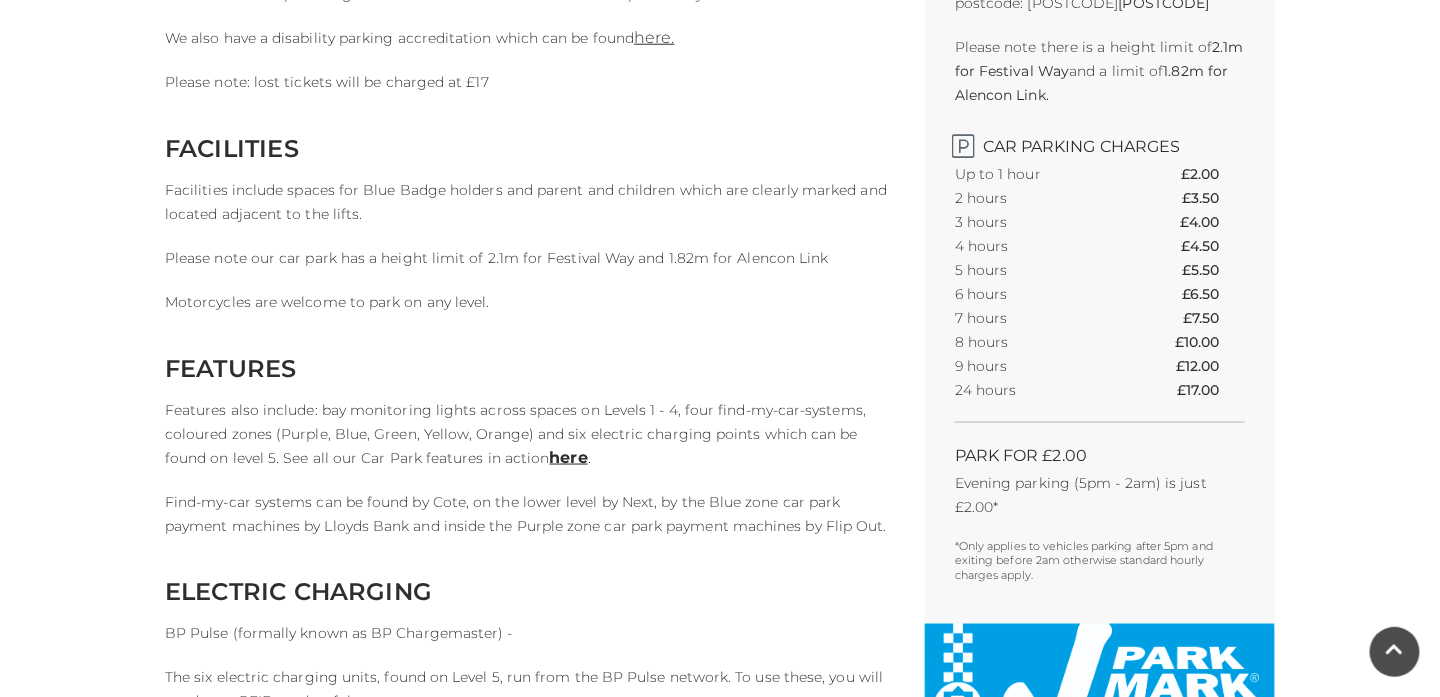 click on "Find-my-car systems can be found by Cote, on the lower level by Next, by the Blue zone car park payment machines by Lloyds Bank and inside the Purple zone car park payment machines by Flip Out." at bounding box center (530, 514) 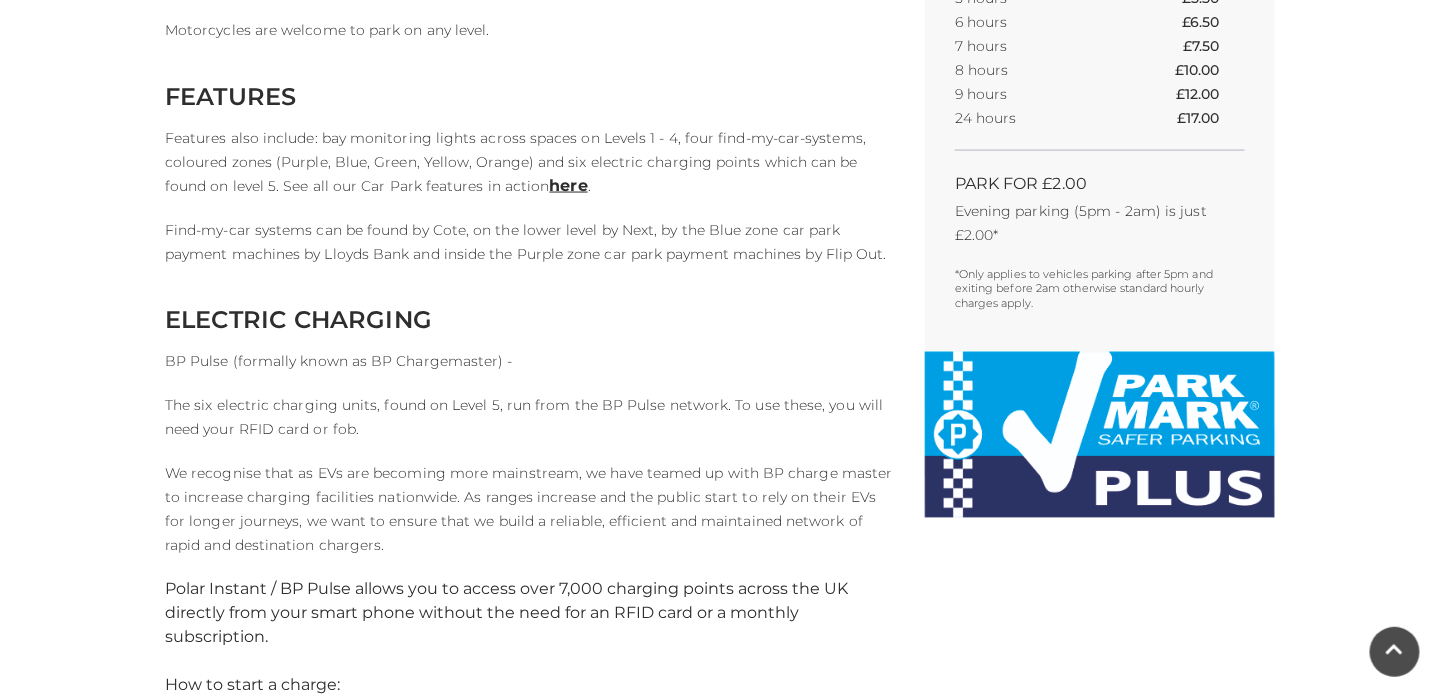 scroll, scrollTop: 1000, scrollLeft: 0, axis: vertical 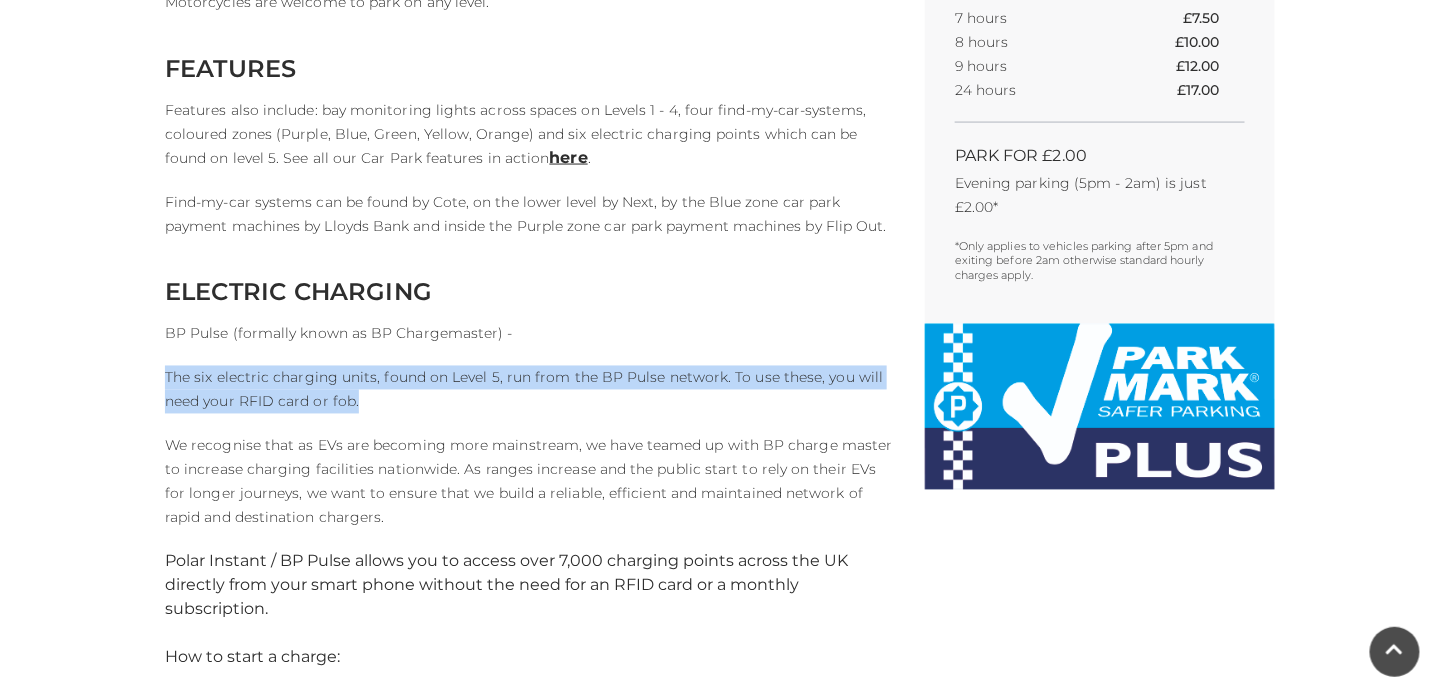 drag, startPoint x: 169, startPoint y: 378, endPoint x: 382, endPoint y: 406, distance: 214.83249 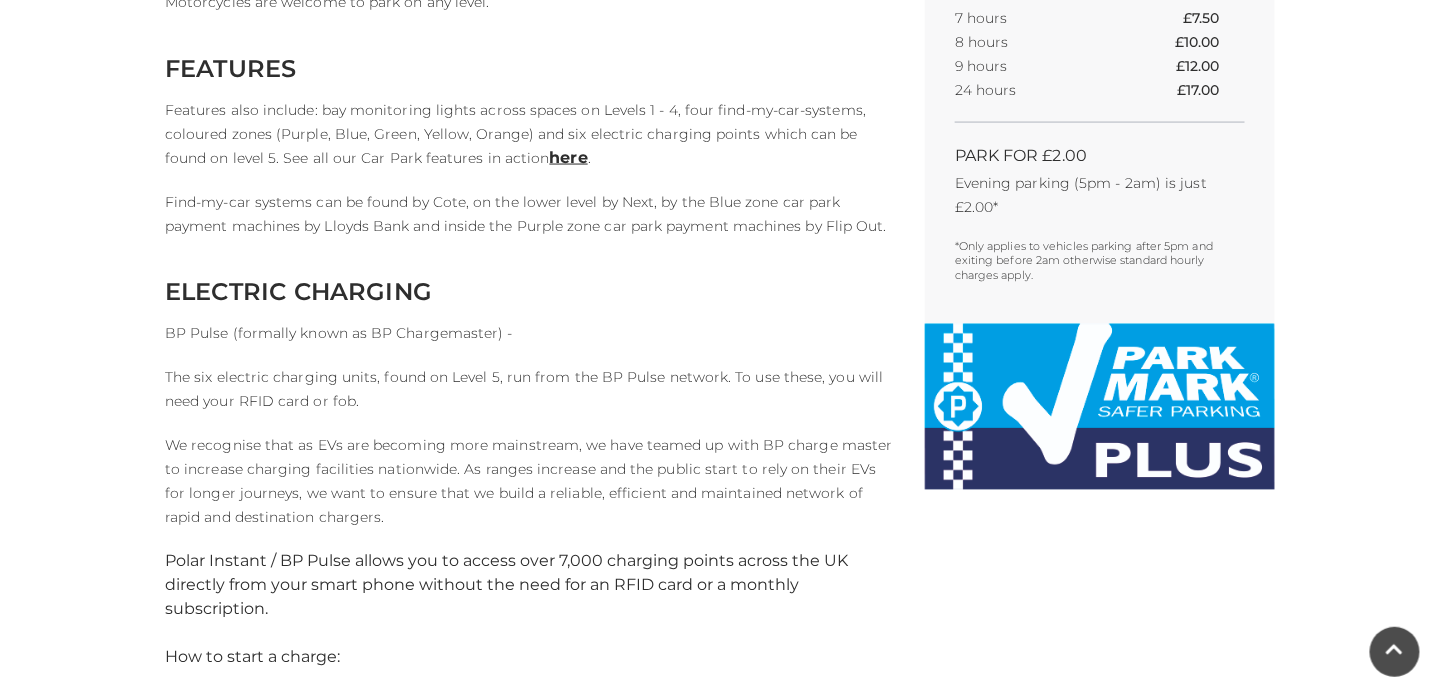 drag, startPoint x: 382, startPoint y: 406, endPoint x: 332, endPoint y: 460, distance: 73.593475 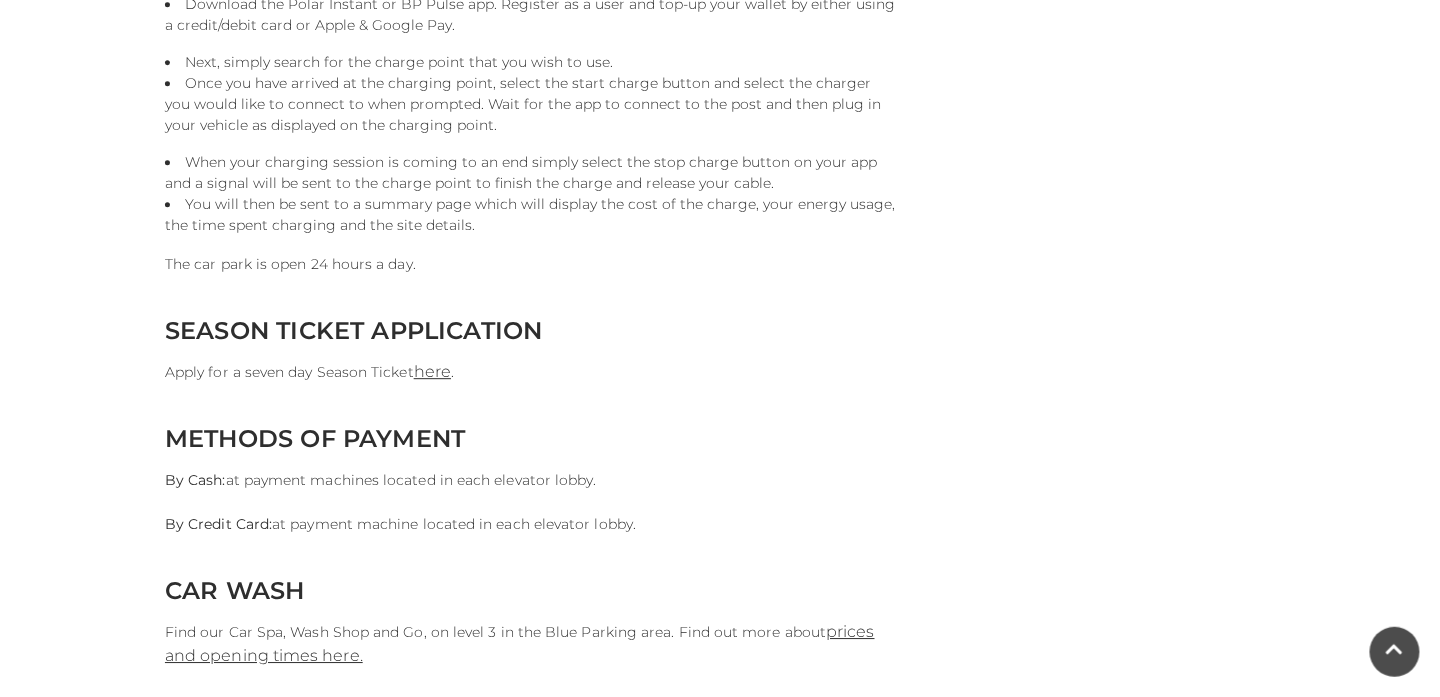 scroll, scrollTop: 1800, scrollLeft: 0, axis: vertical 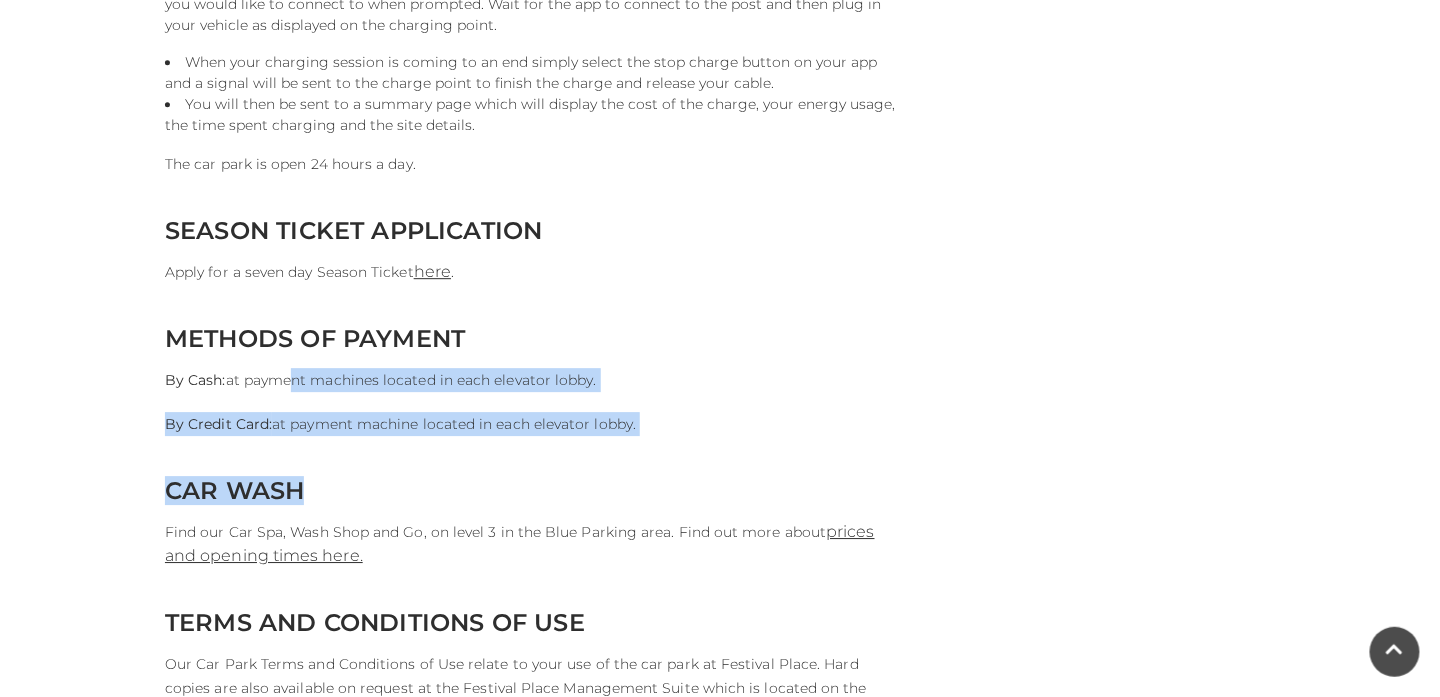drag, startPoint x: 285, startPoint y: 386, endPoint x: 629, endPoint y: 499, distance: 362.08426 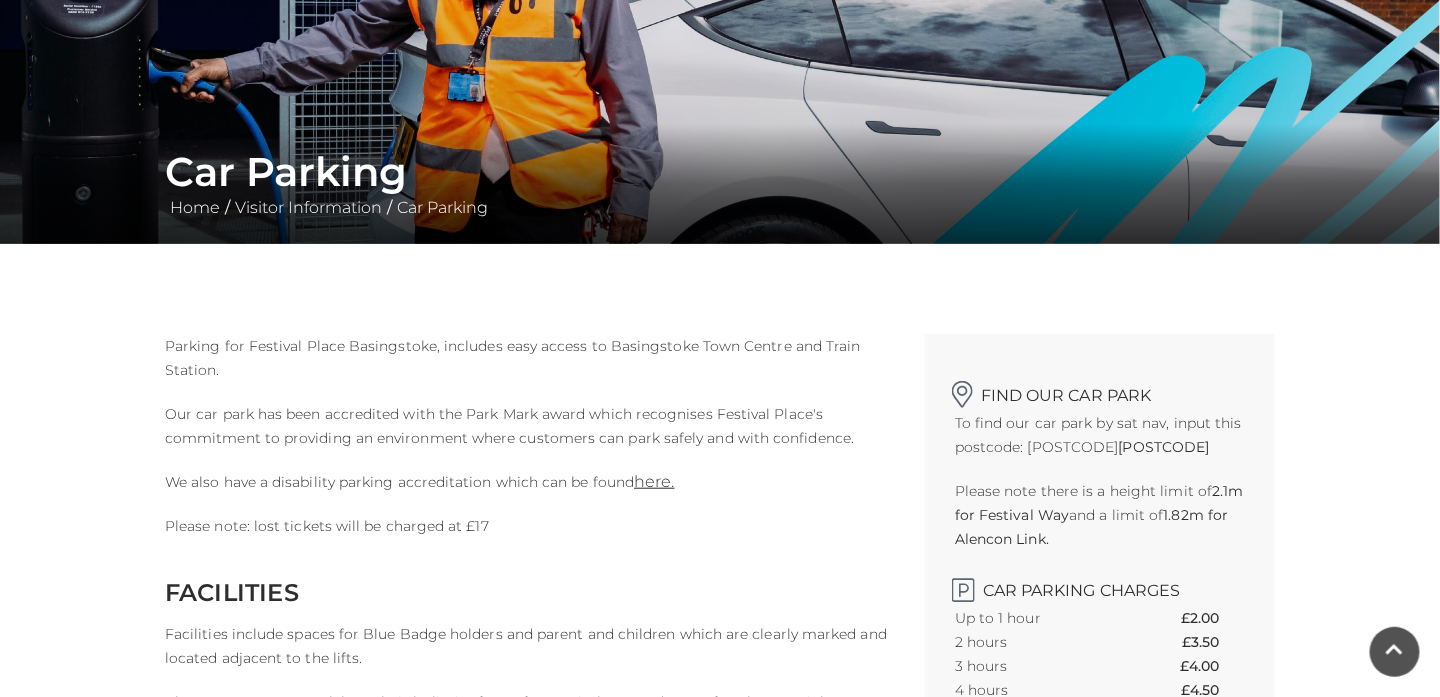 scroll, scrollTop: 0, scrollLeft: 0, axis: both 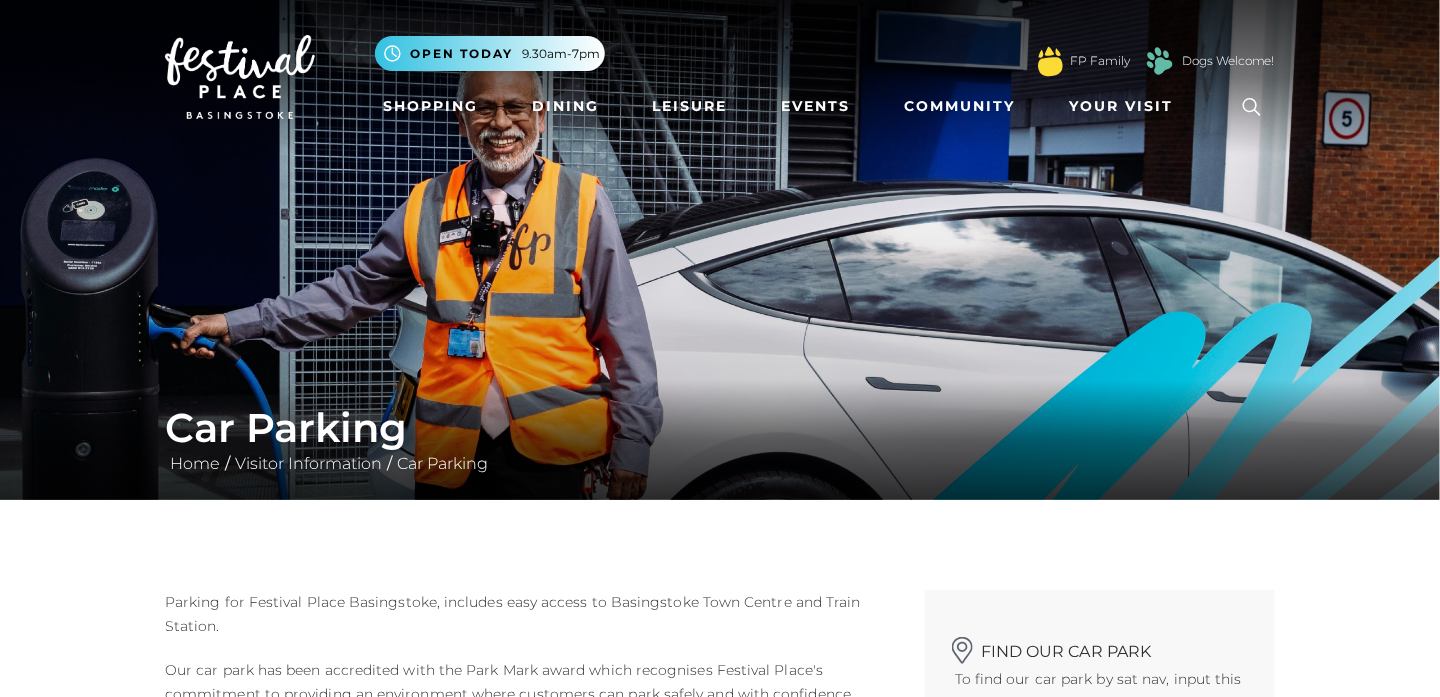 click at bounding box center (240, 77) 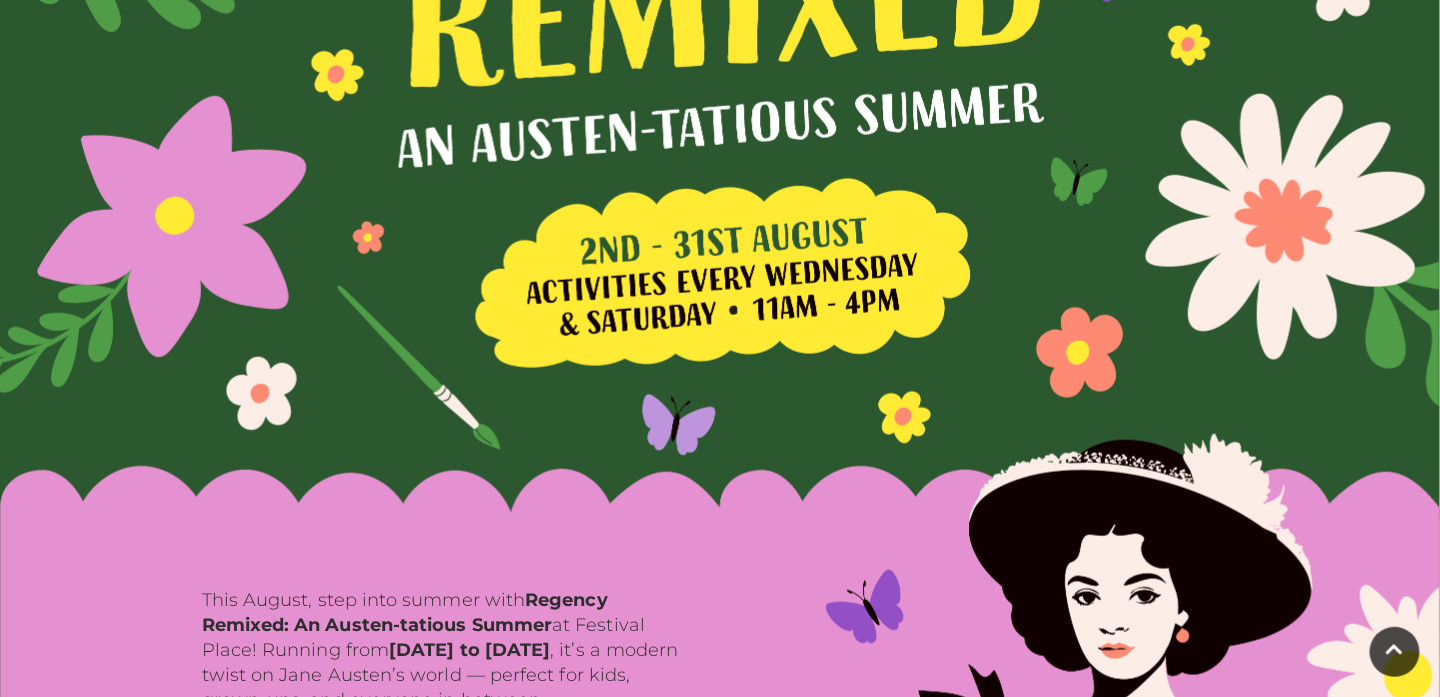 scroll, scrollTop: 0, scrollLeft: 0, axis: both 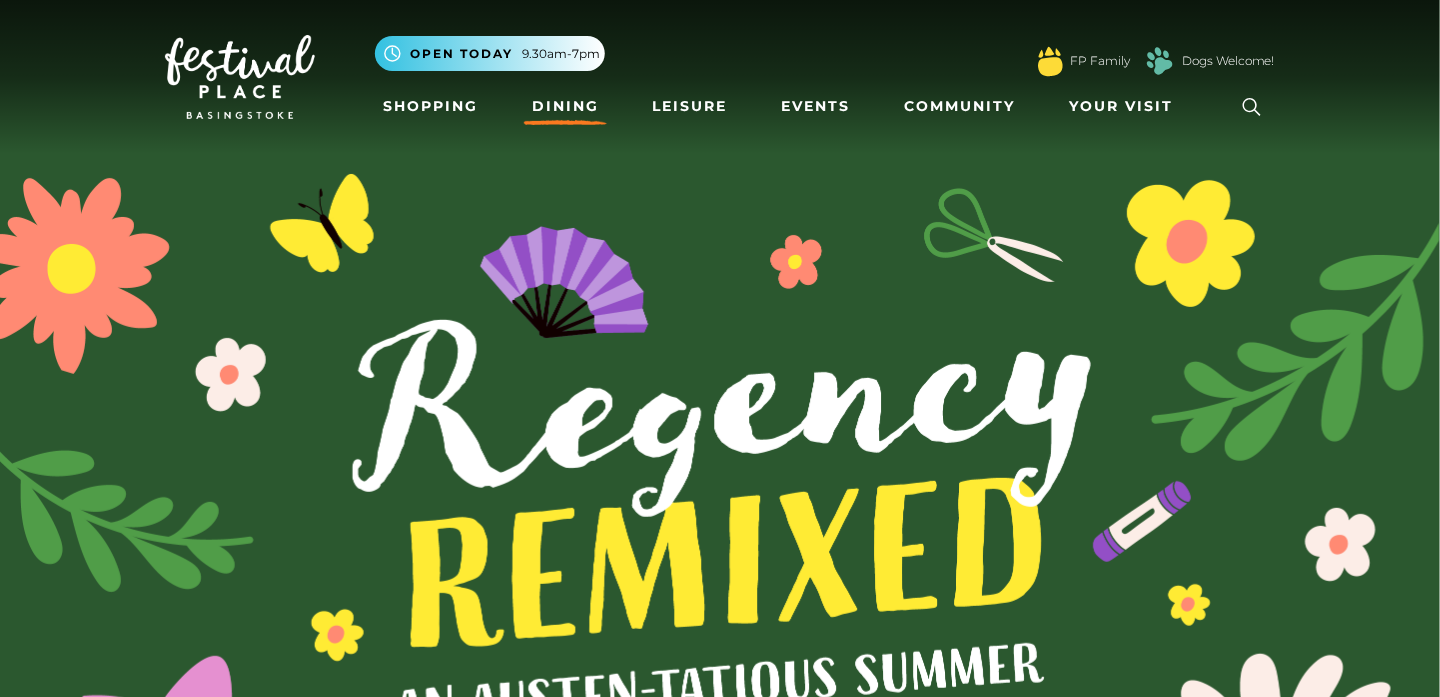 click on "Dining" at bounding box center [565, 106] 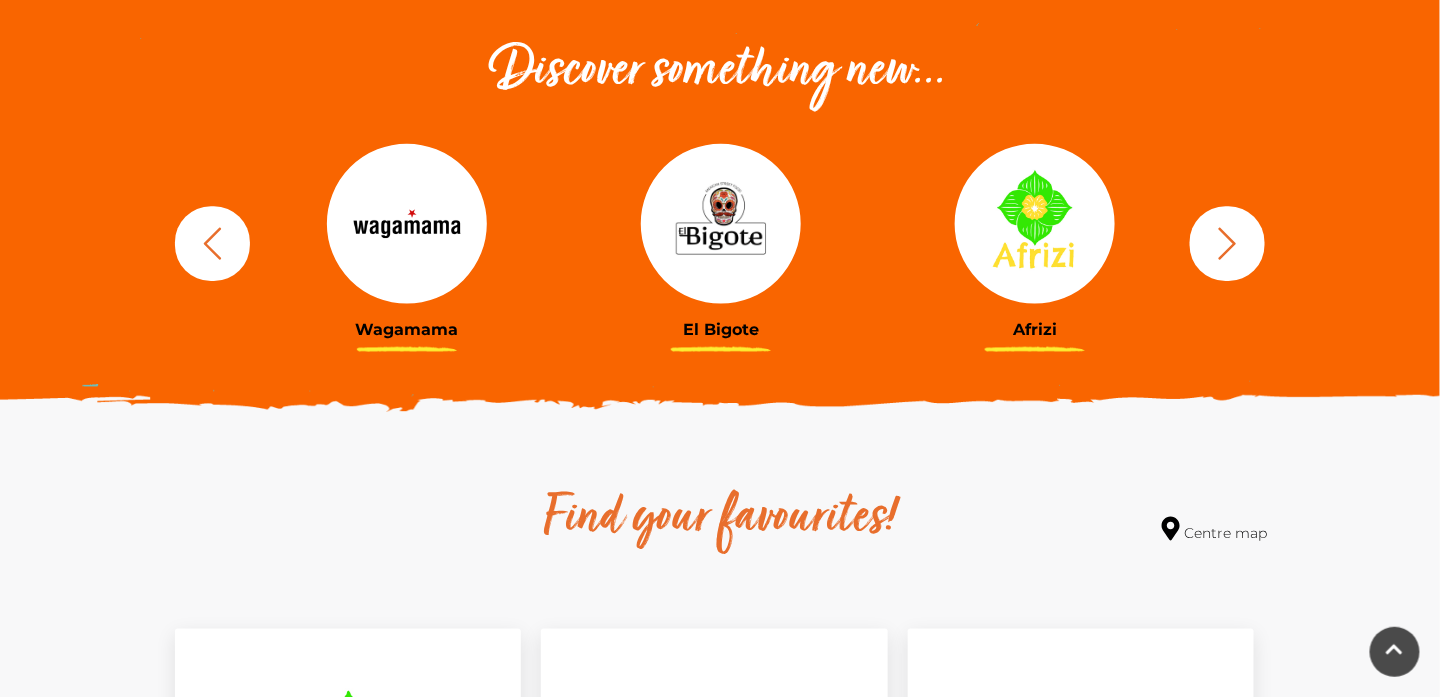 scroll, scrollTop: 600, scrollLeft: 0, axis: vertical 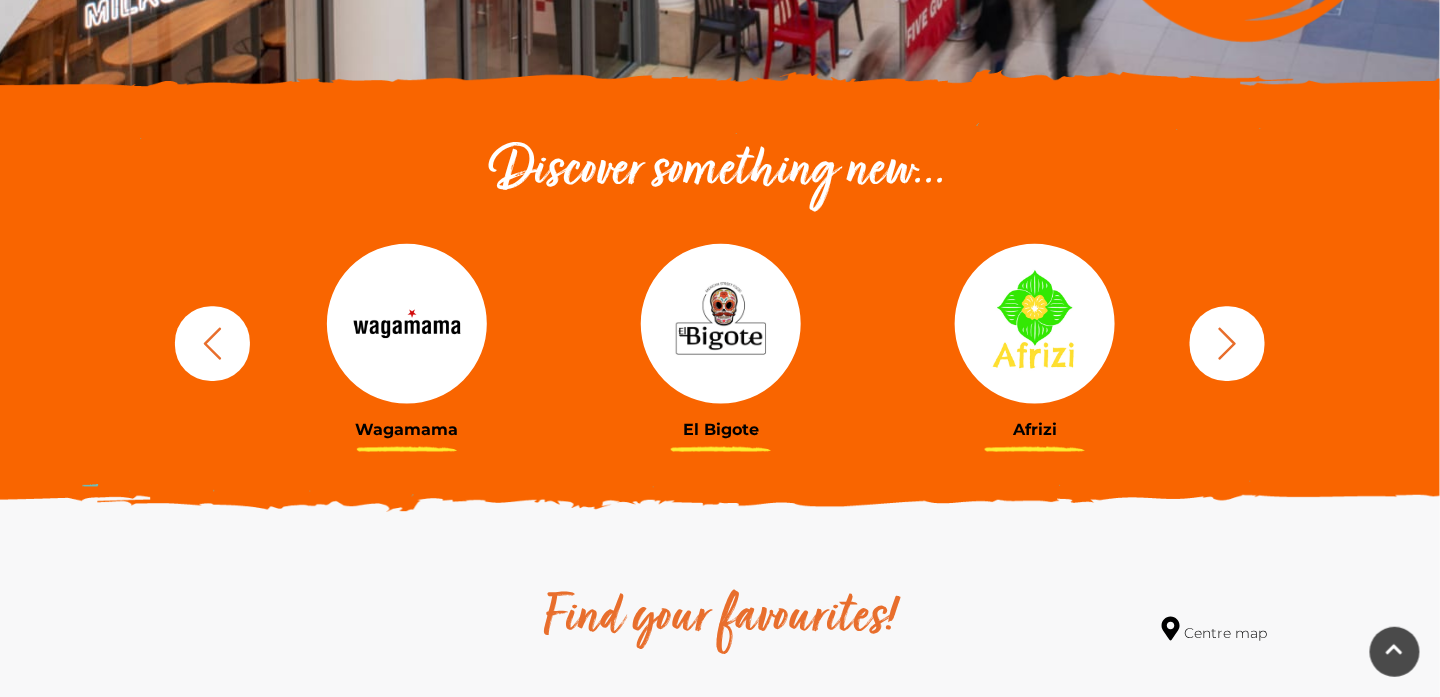 click 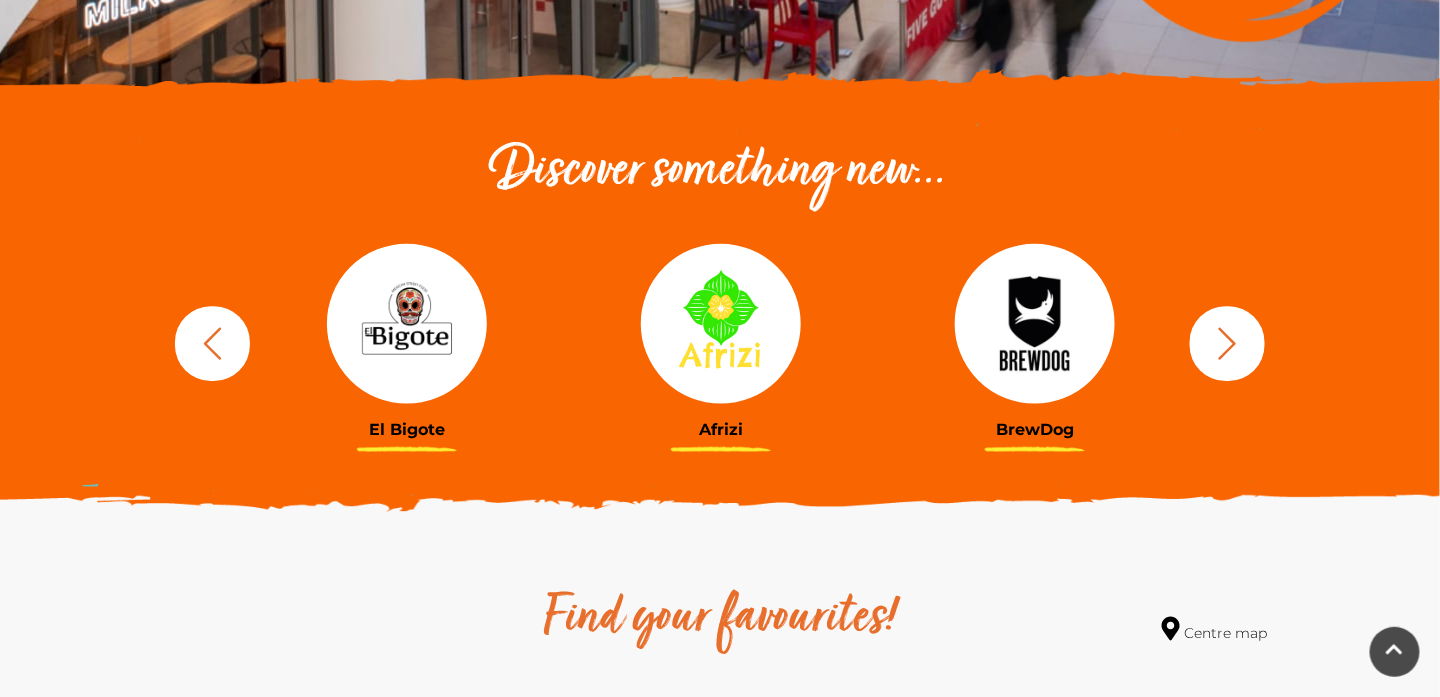 click 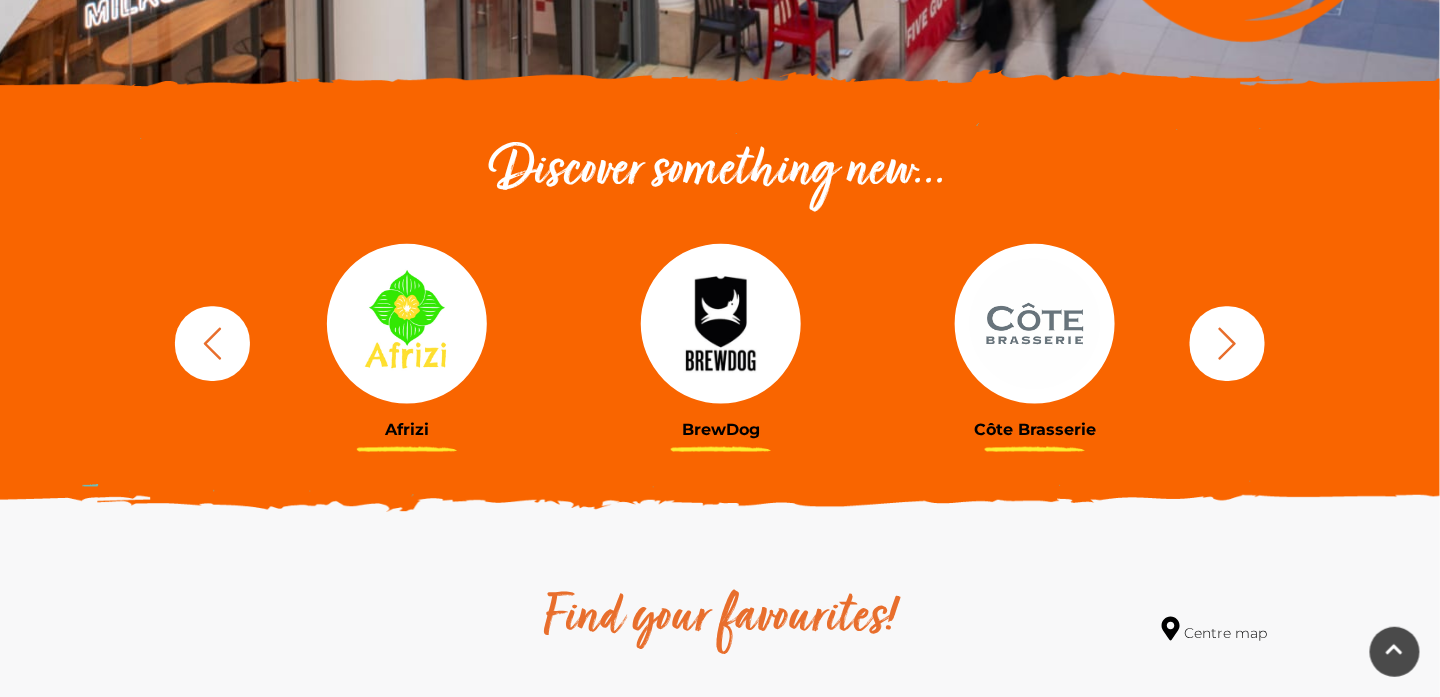 click 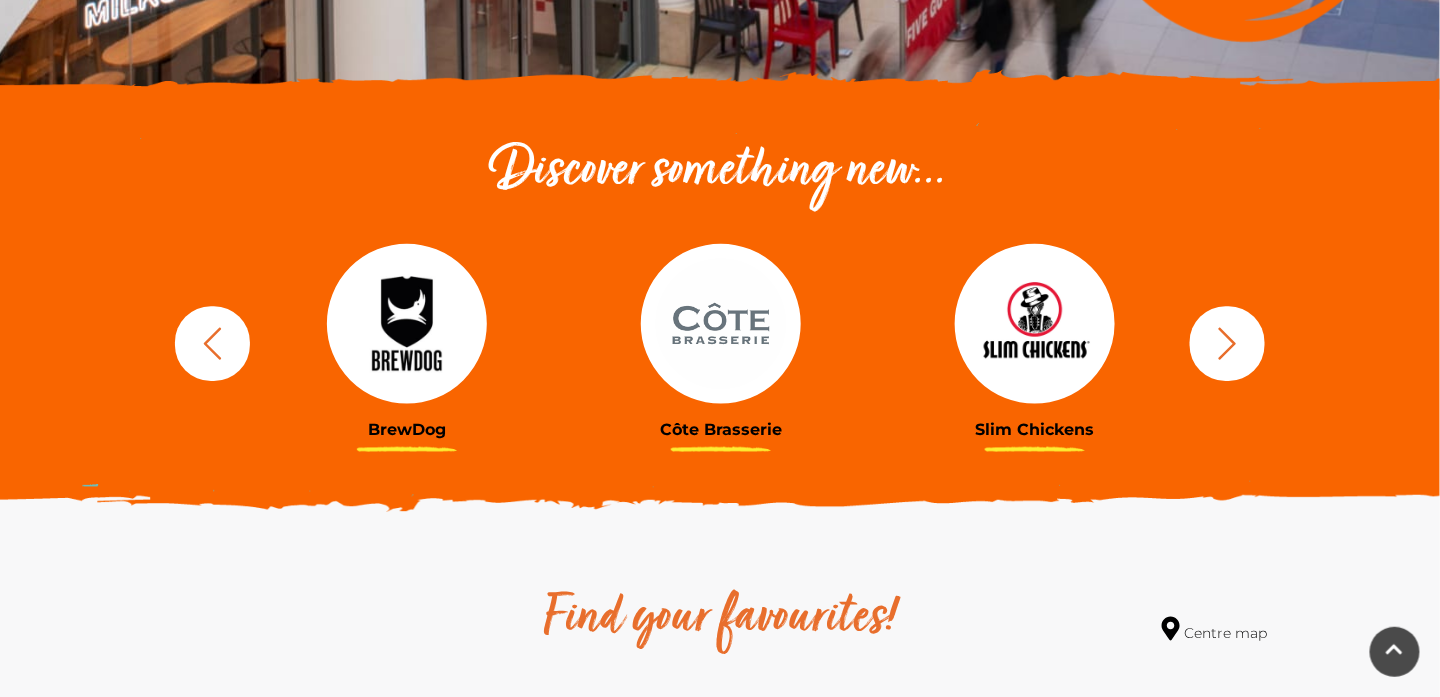click 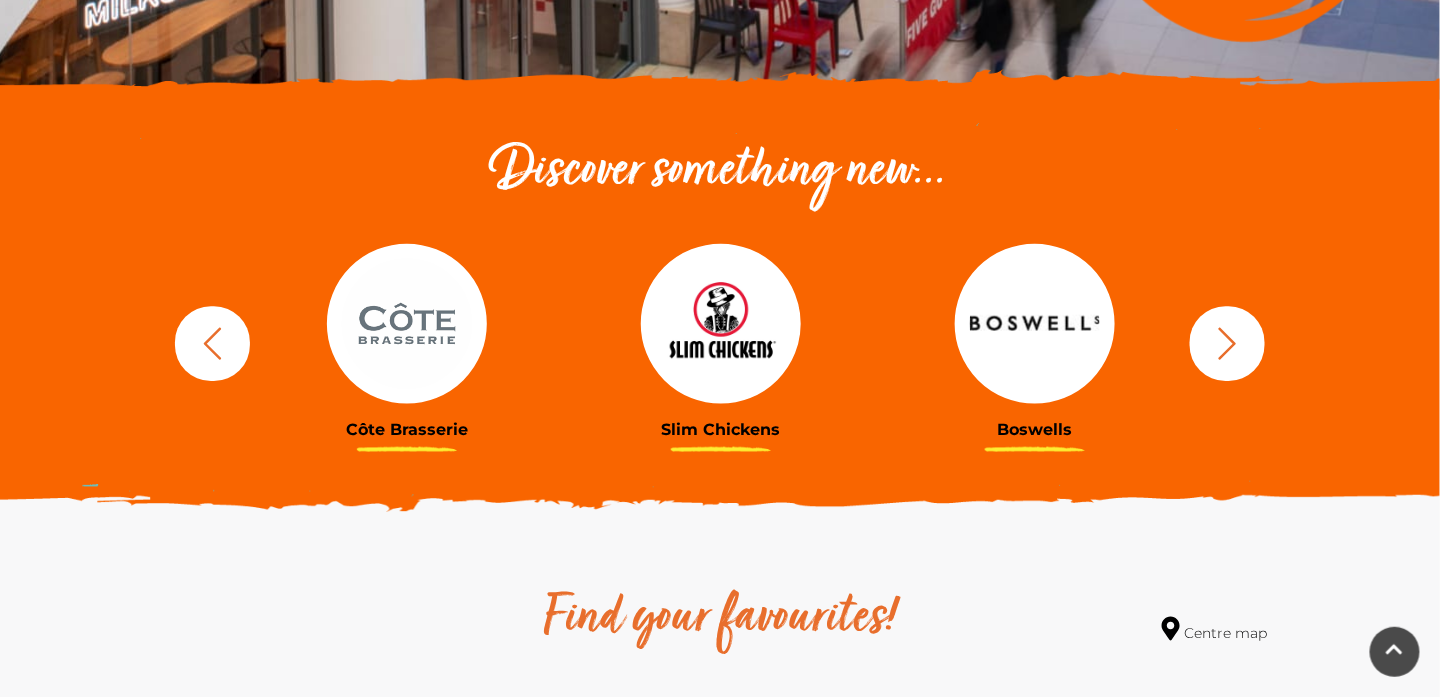 click 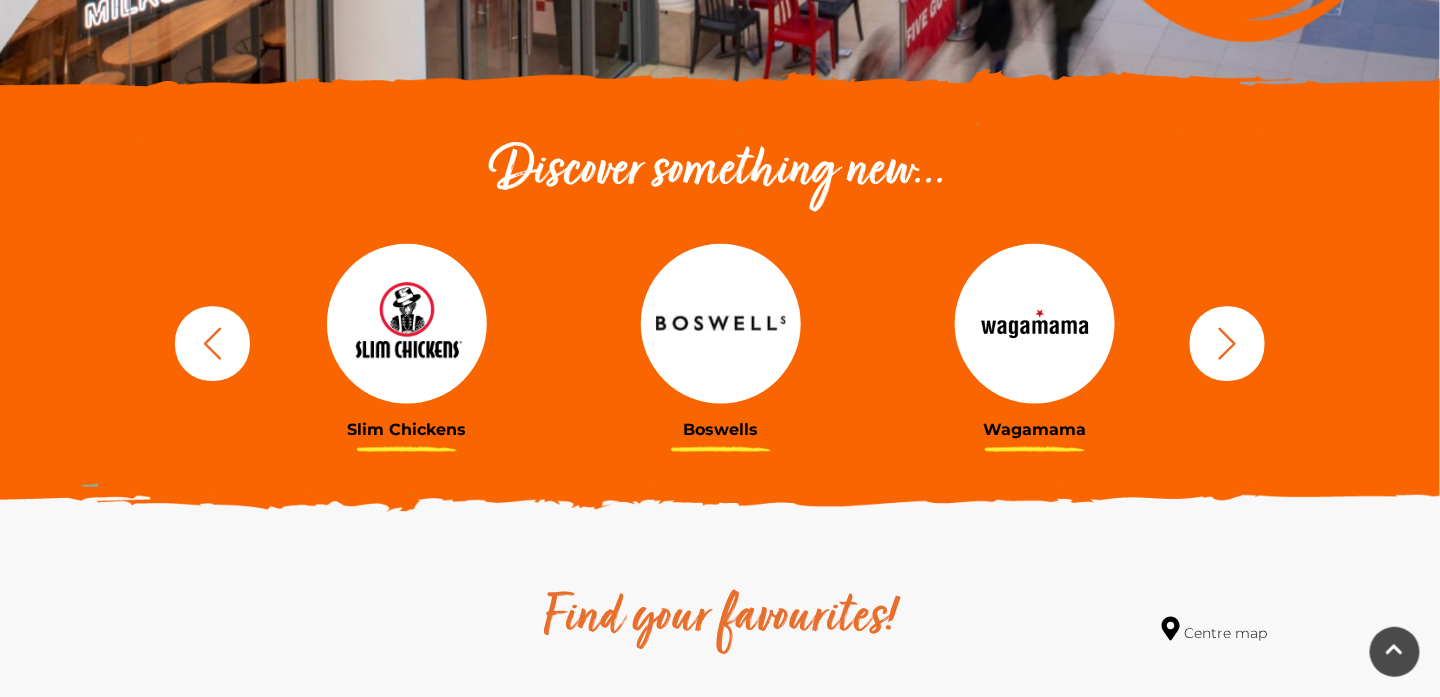click 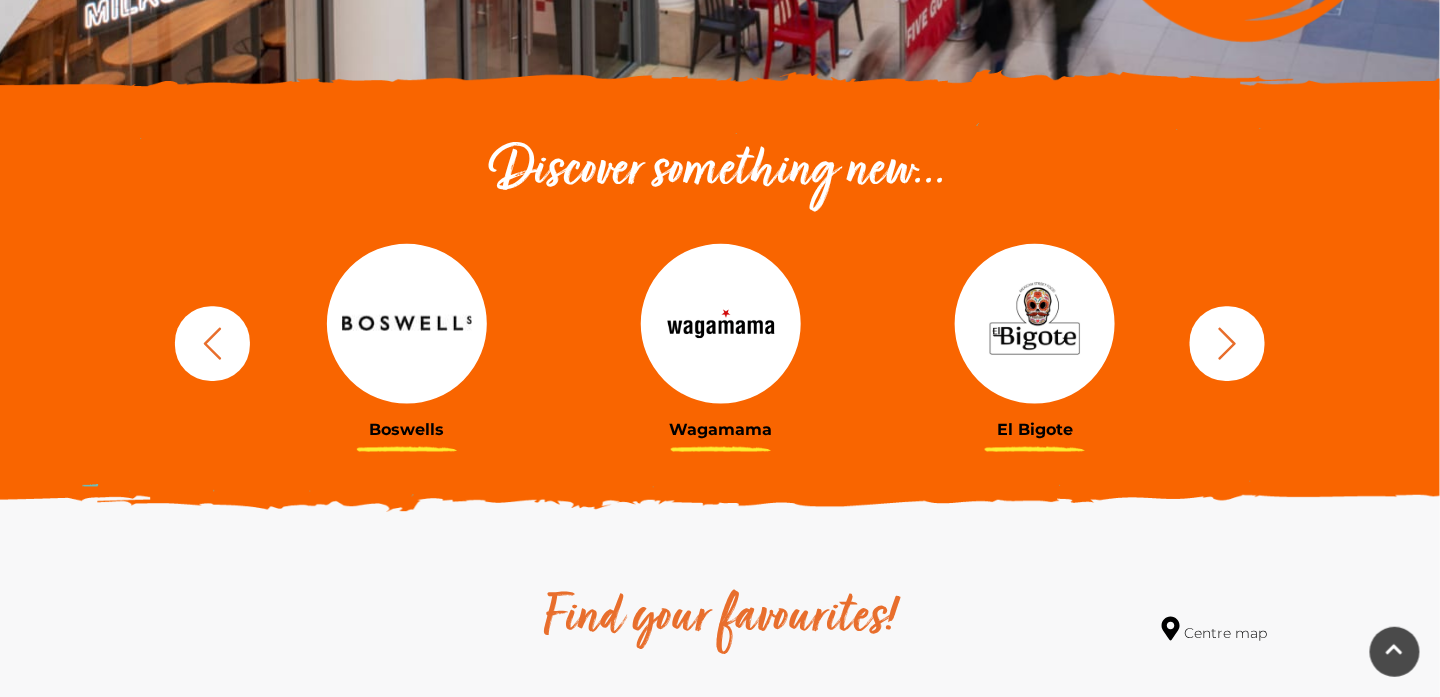 click 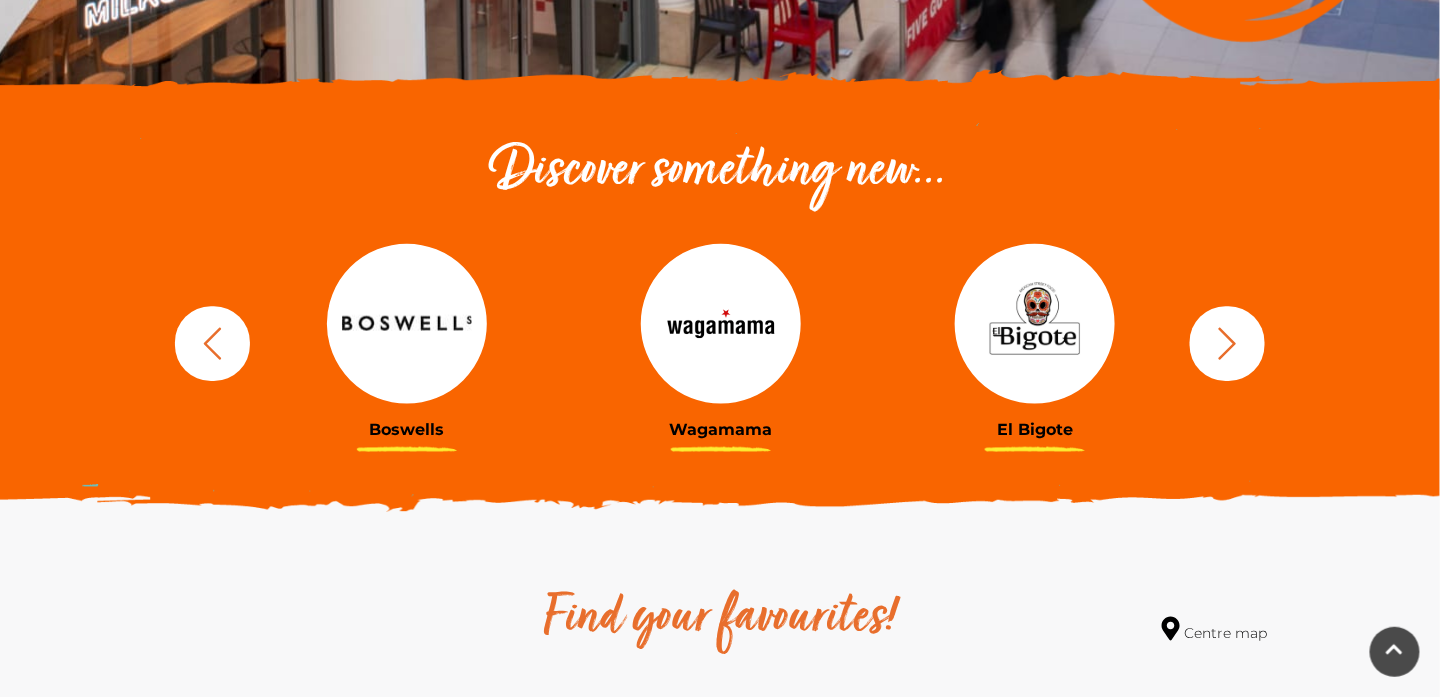 click 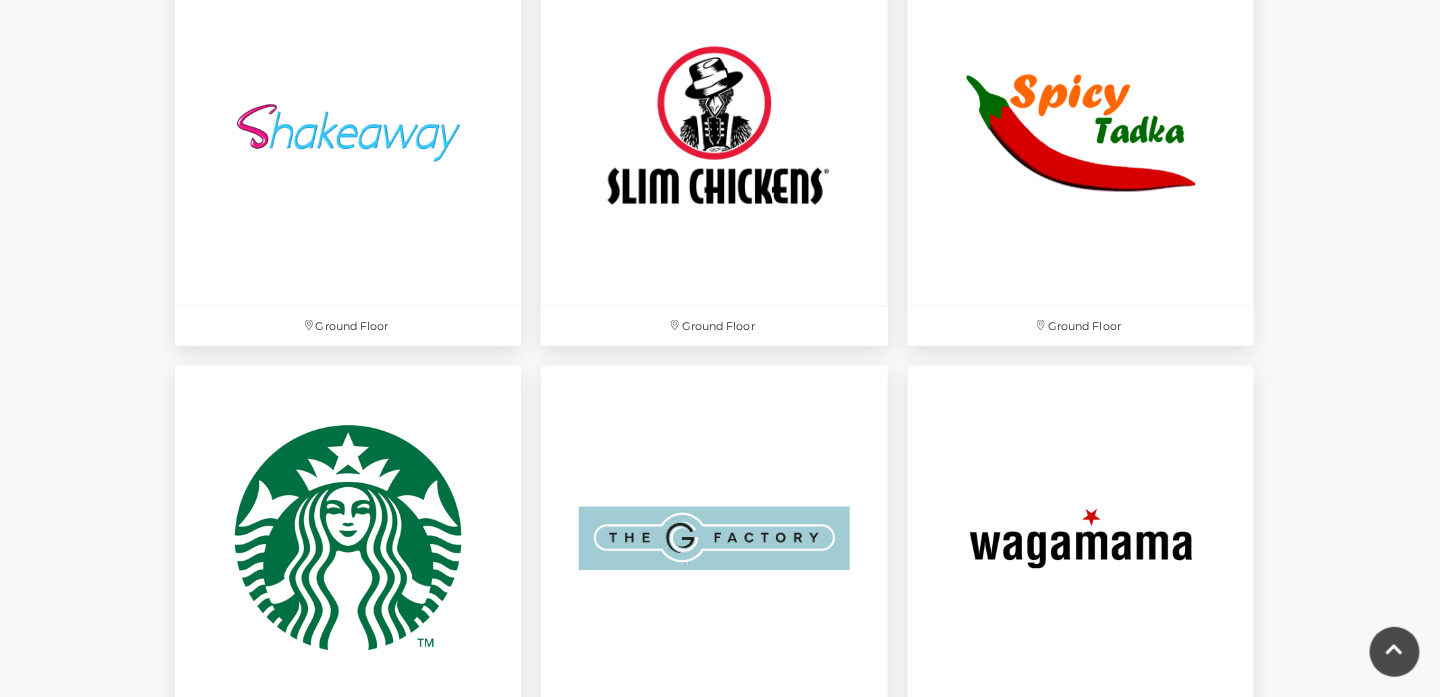scroll, scrollTop: 5900, scrollLeft: 0, axis: vertical 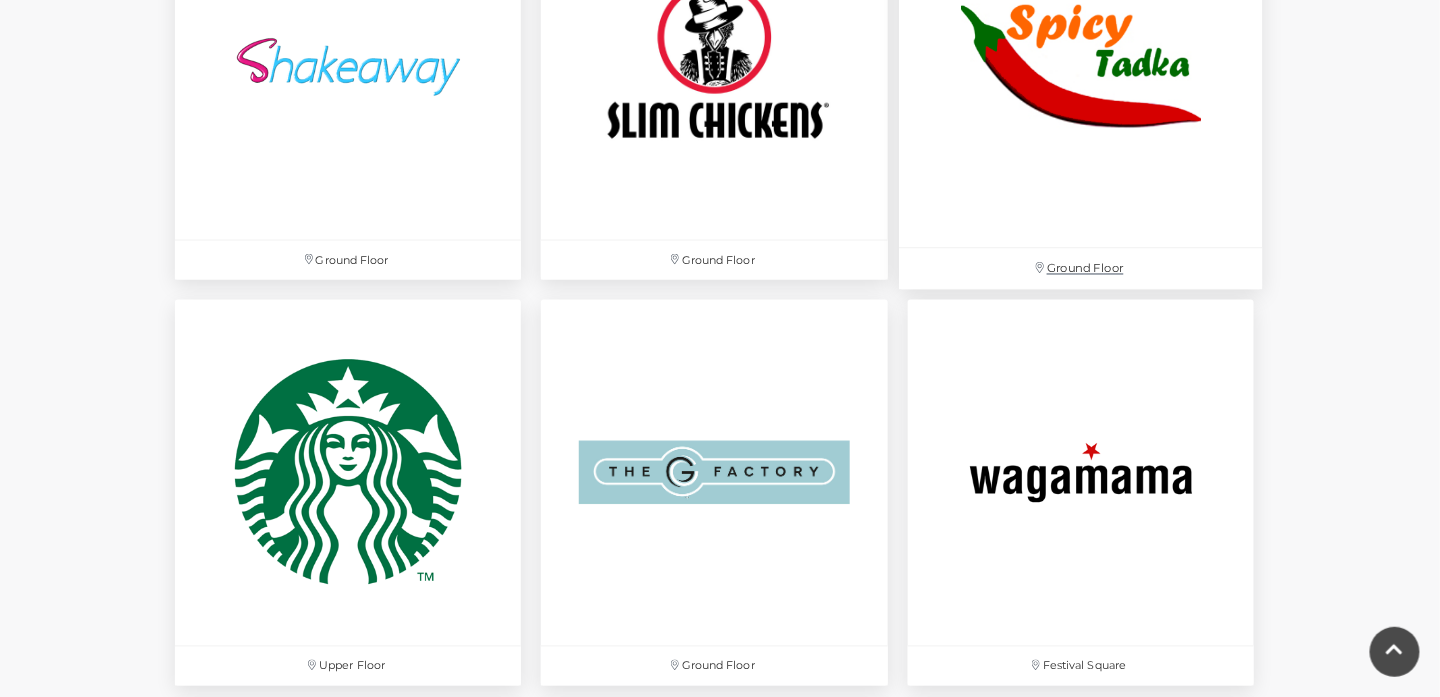 click at bounding box center (1081, 66) 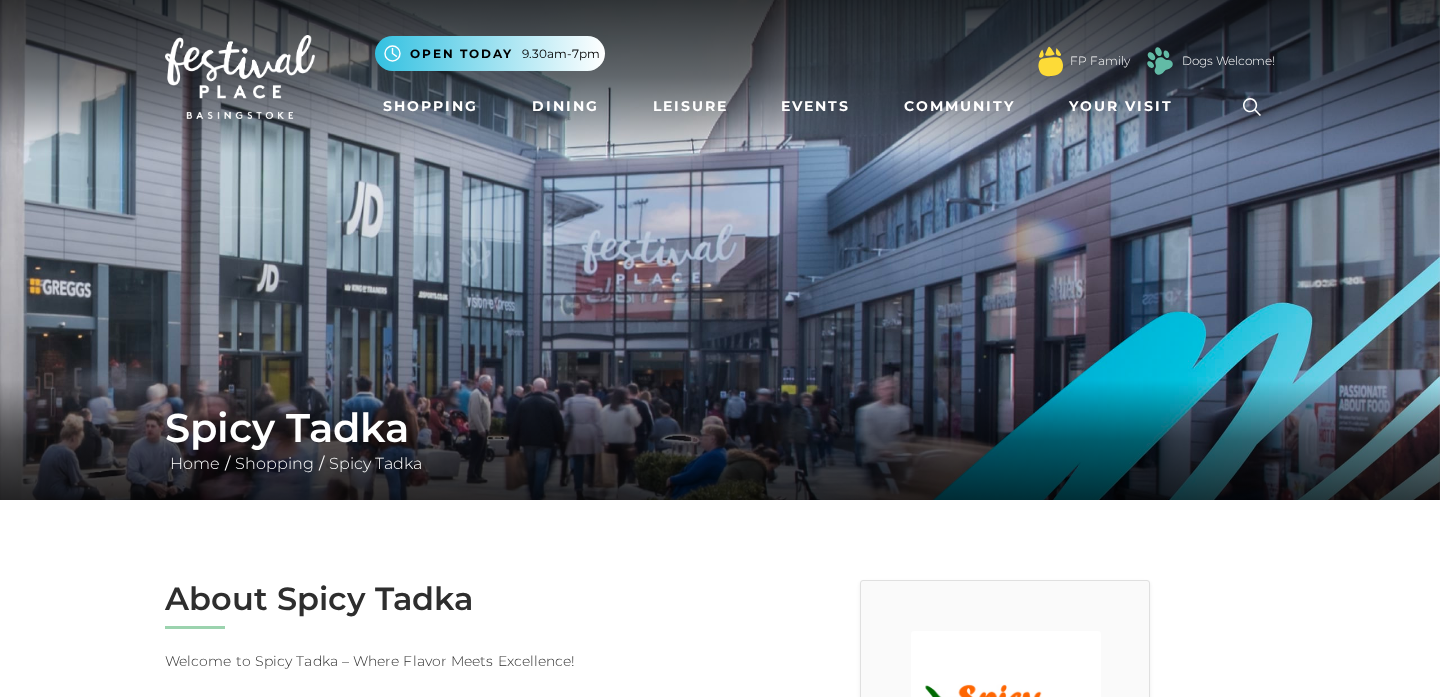 scroll, scrollTop: 0, scrollLeft: 0, axis: both 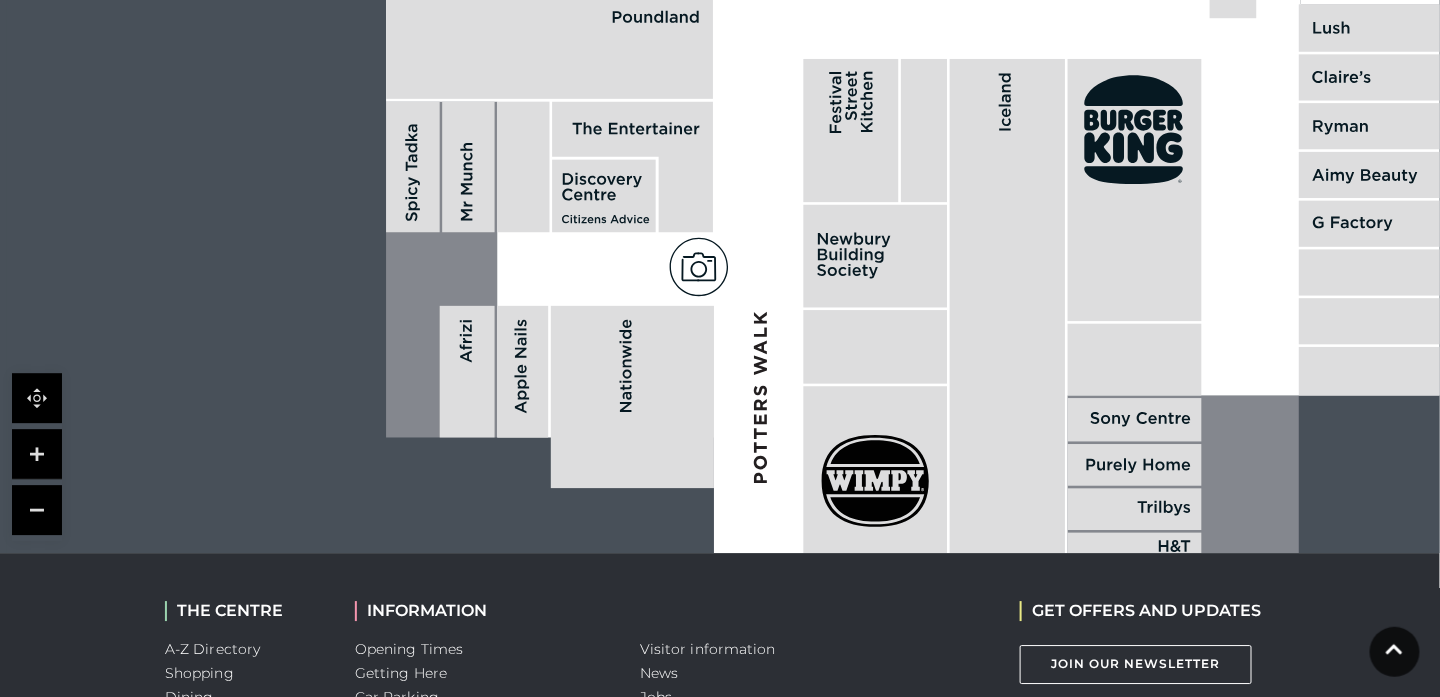 drag, startPoint x: 745, startPoint y: 448, endPoint x: 305, endPoint y: 448, distance: 440 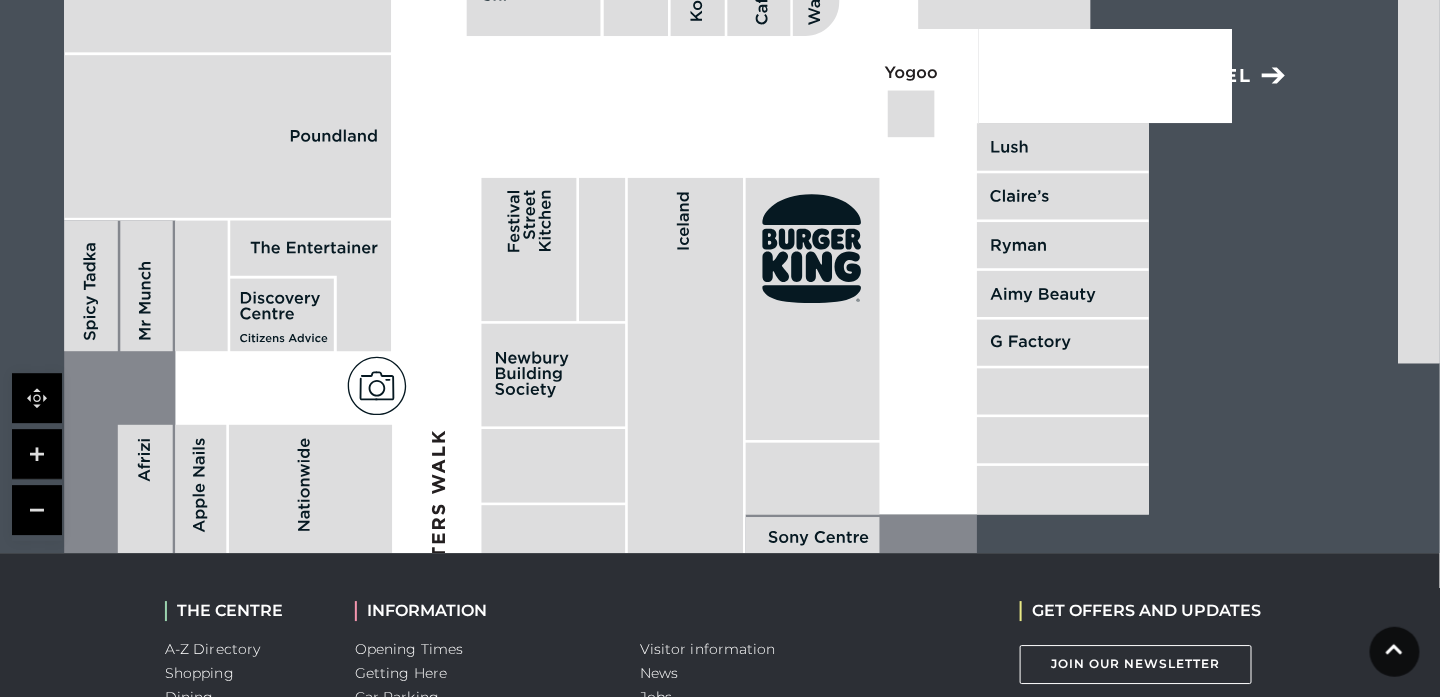 drag, startPoint x: 744, startPoint y: 351, endPoint x: 405, endPoint y: 463, distance: 357.0224 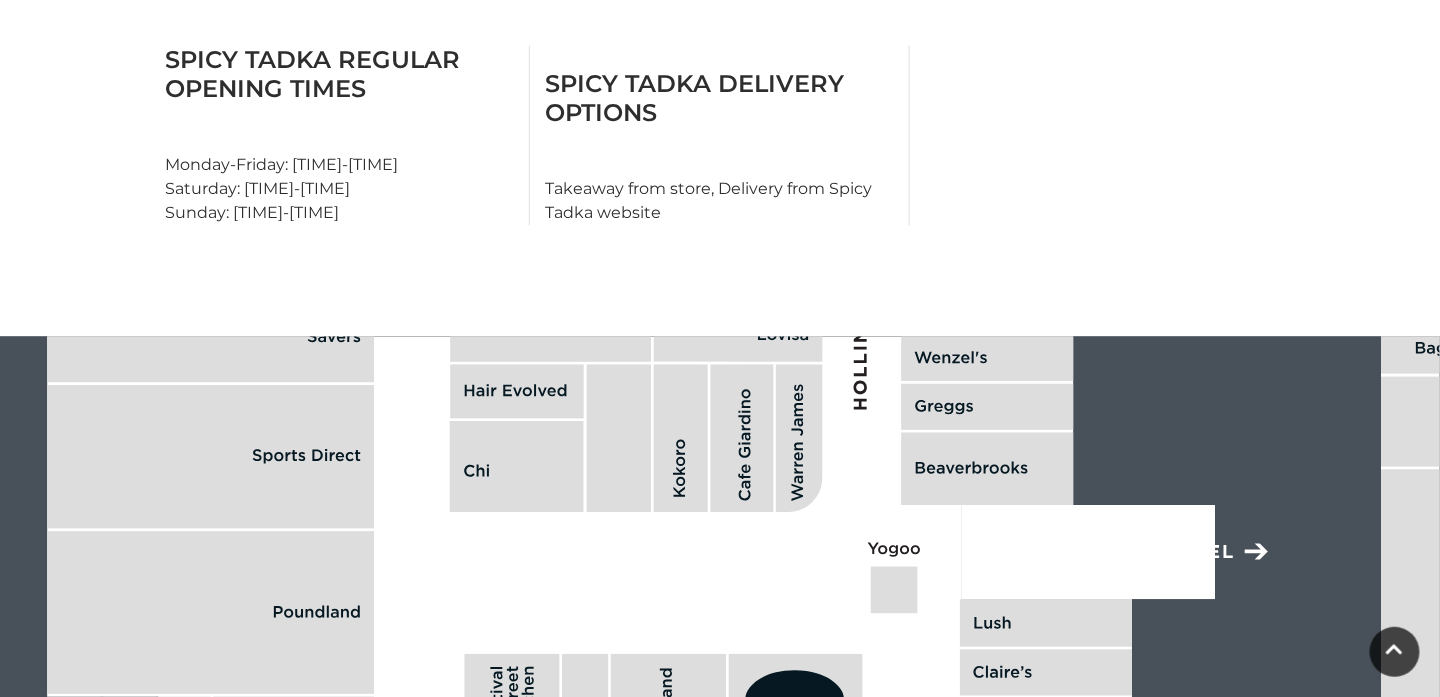 scroll, scrollTop: 1200, scrollLeft: 0, axis: vertical 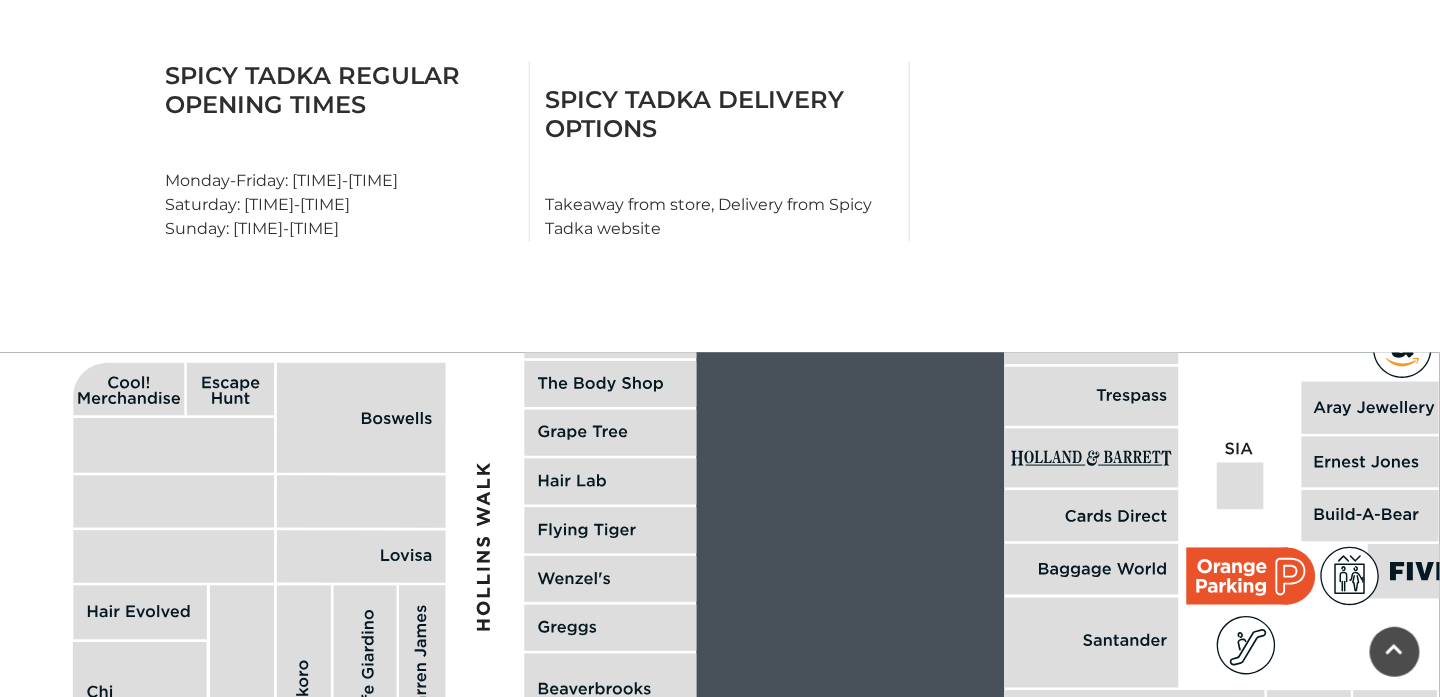 drag, startPoint x: 709, startPoint y: 438, endPoint x: 320, endPoint y: 663, distance: 449.38403 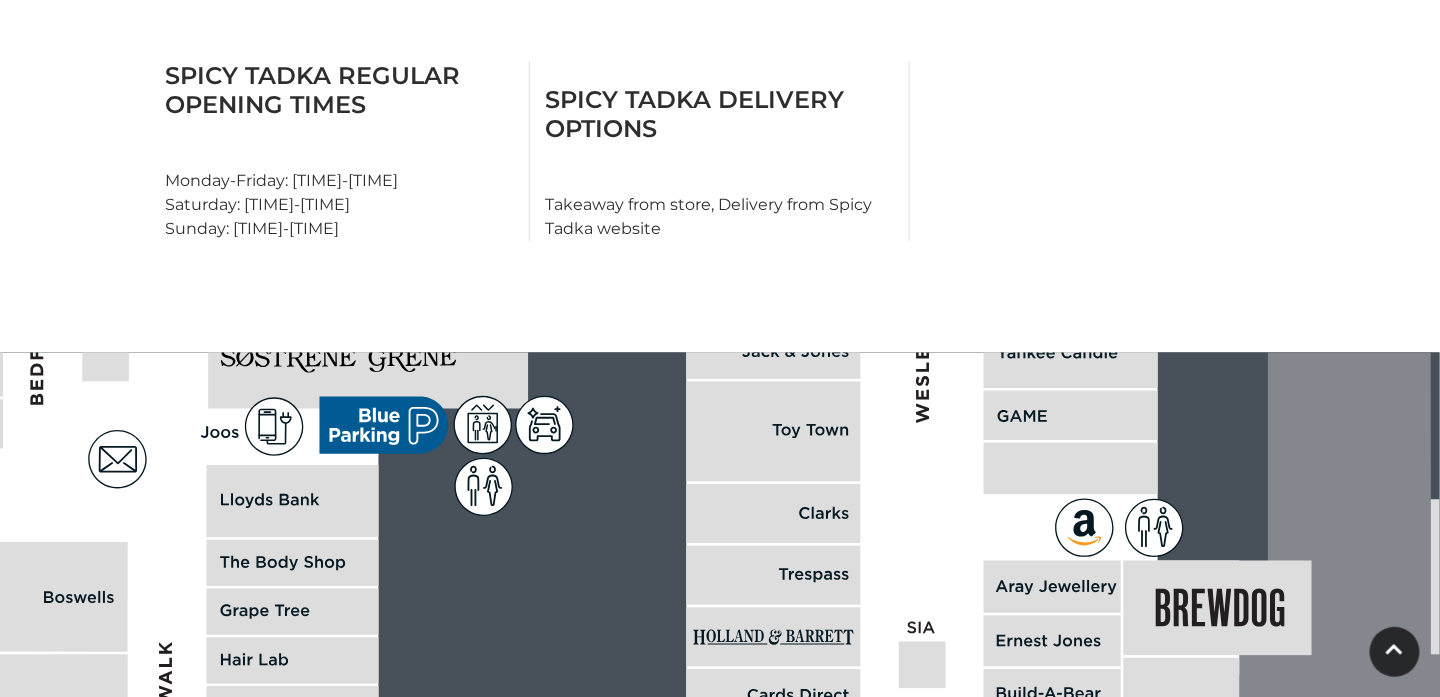 drag, startPoint x: 484, startPoint y: 532, endPoint x: 178, endPoint y: 691, distance: 344.84344 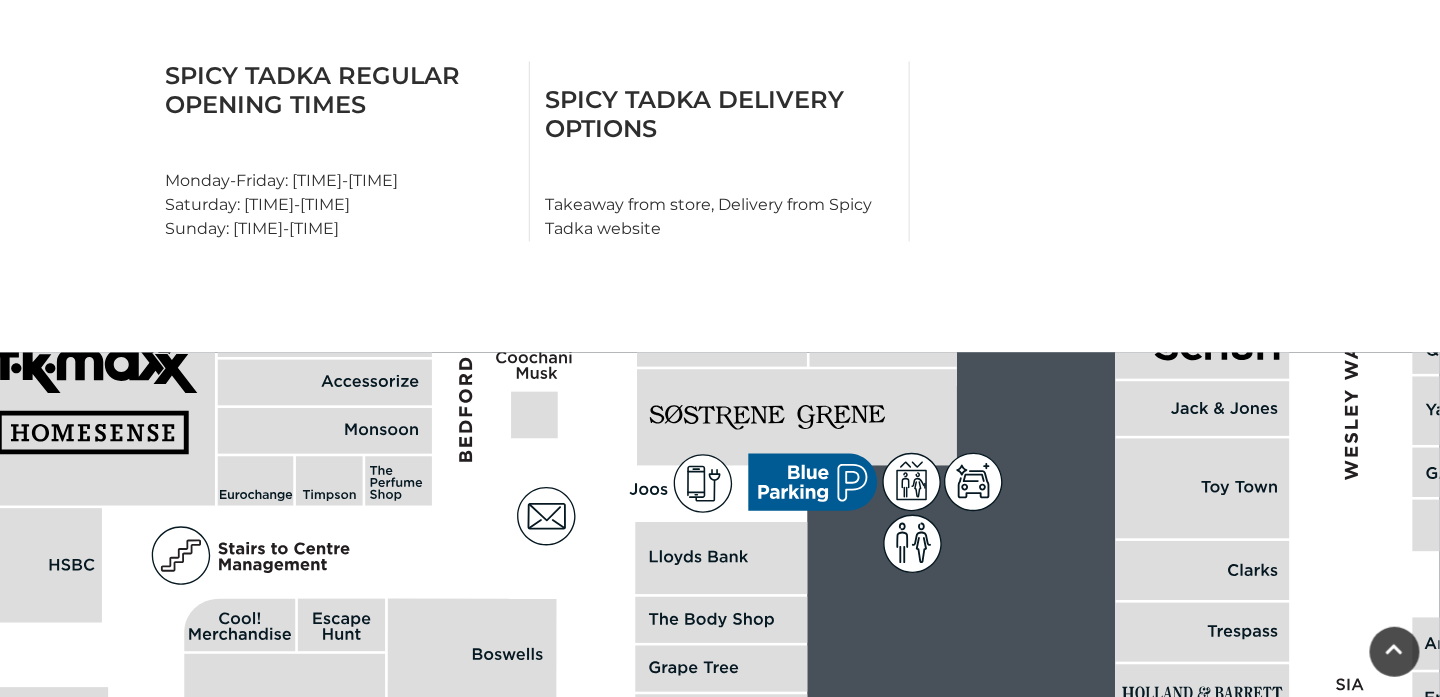 drag, startPoint x: 330, startPoint y: 648, endPoint x: 711, endPoint y: 638, distance: 381.13123 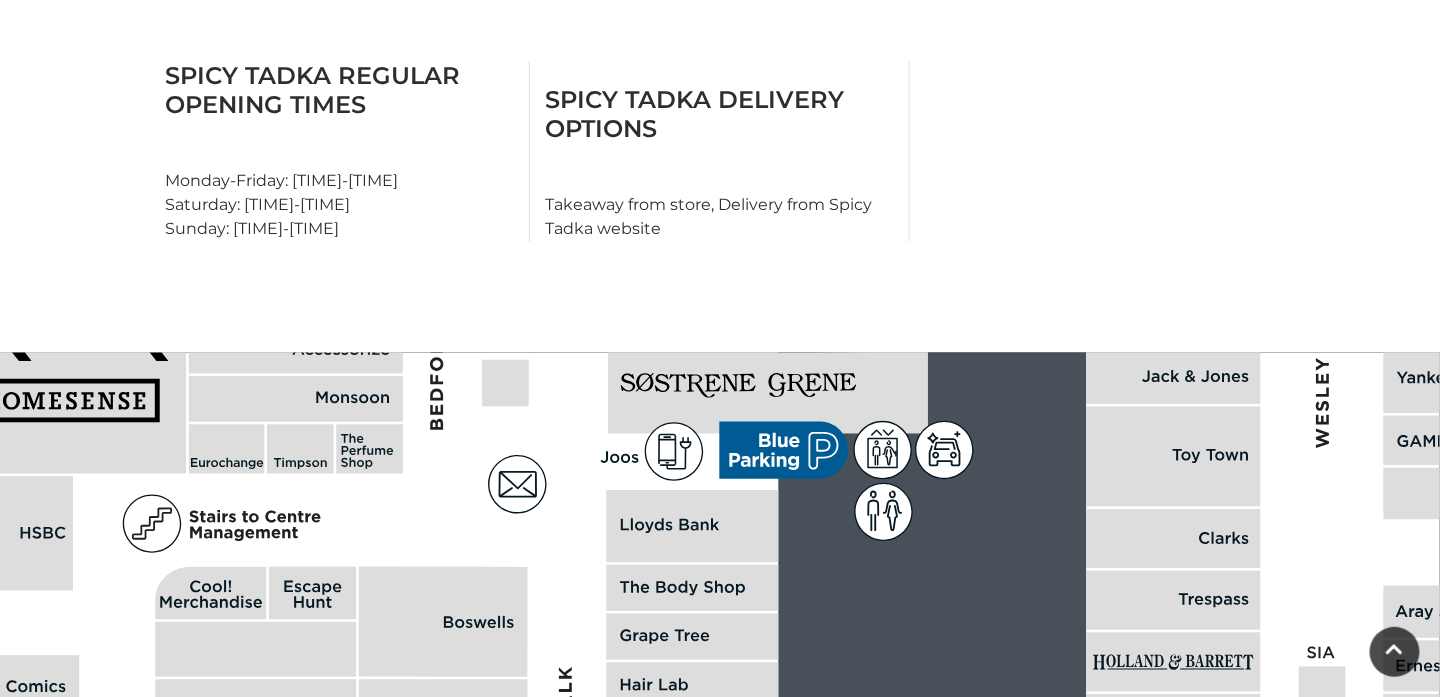 drag, startPoint x: 744, startPoint y: 499, endPoint x: 715, endPoint y: 467, distance: 43.185646 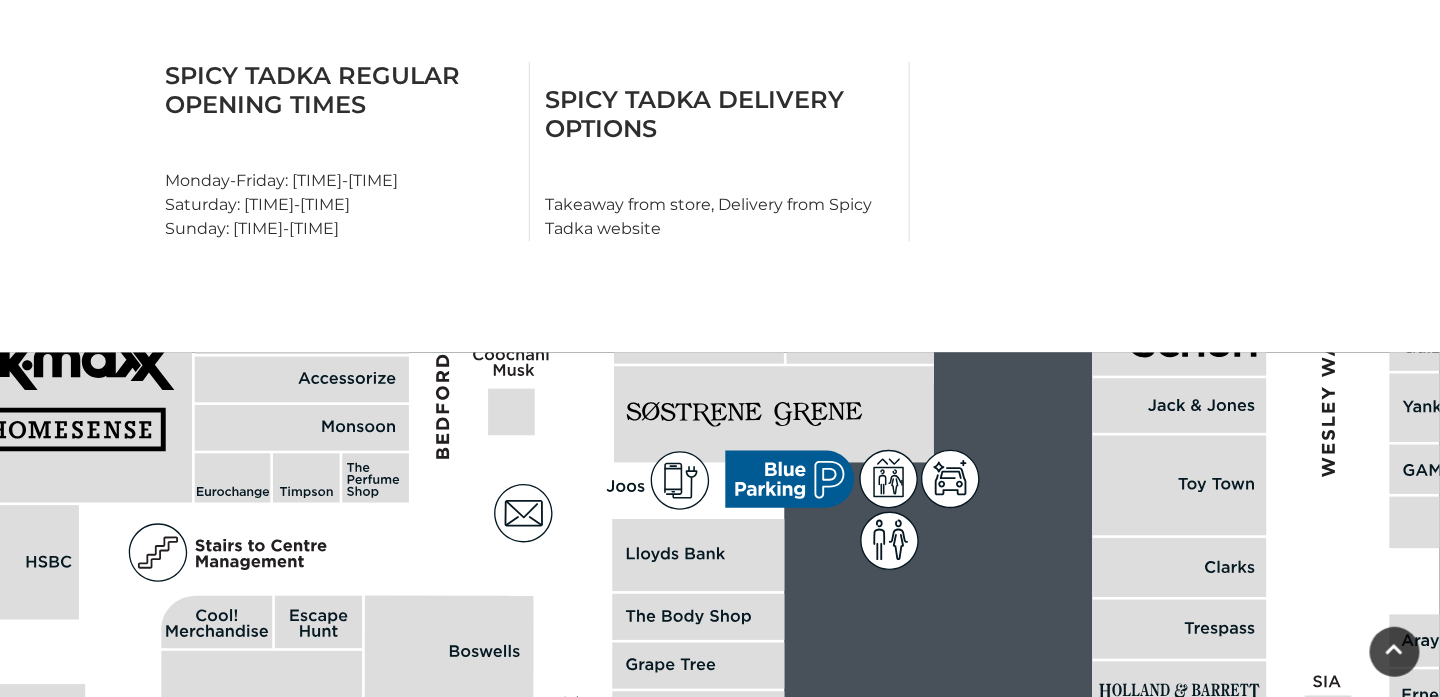 drag, startPoint x: 714, startPoint y: 471, endPoint x: 784, endPoint y: 654, distance: 195.9311 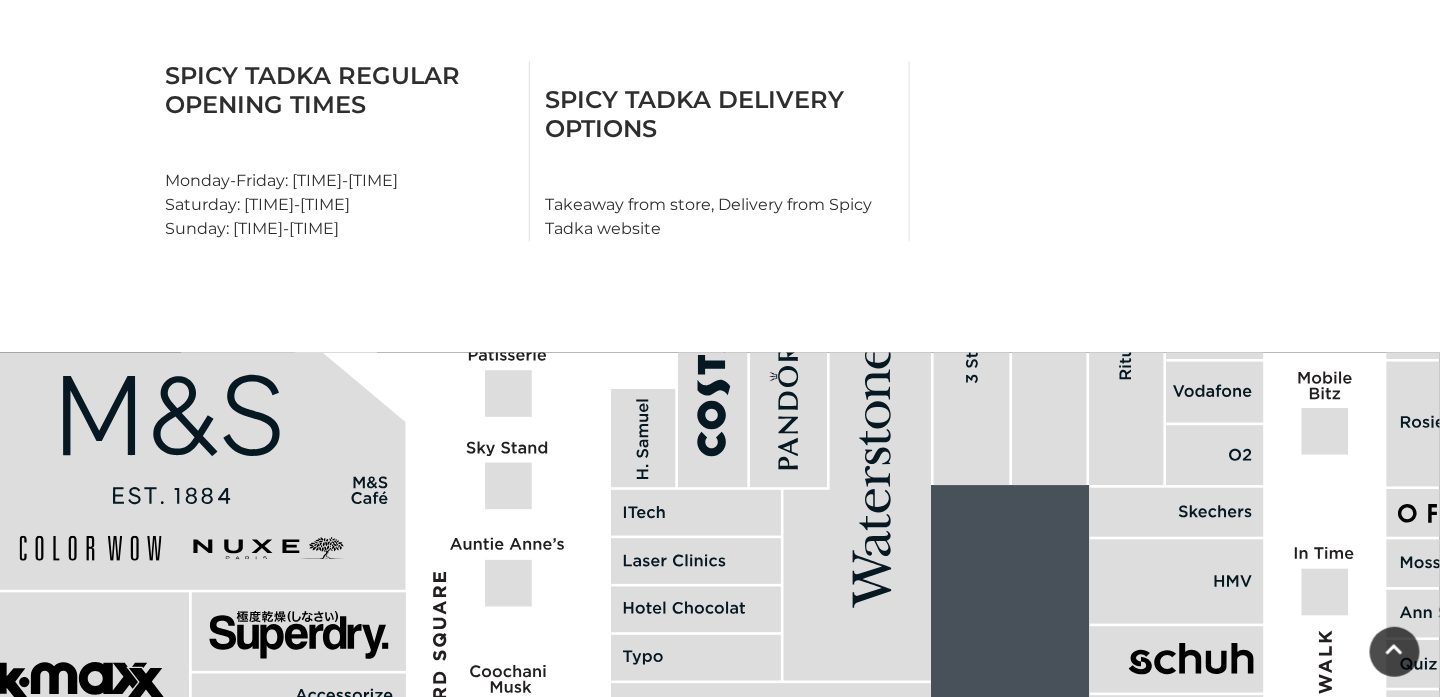 drag, startPoint x: 784, startPoint y: 412, endPoint x: 654, endPoint y: 643, distance: 265.0679 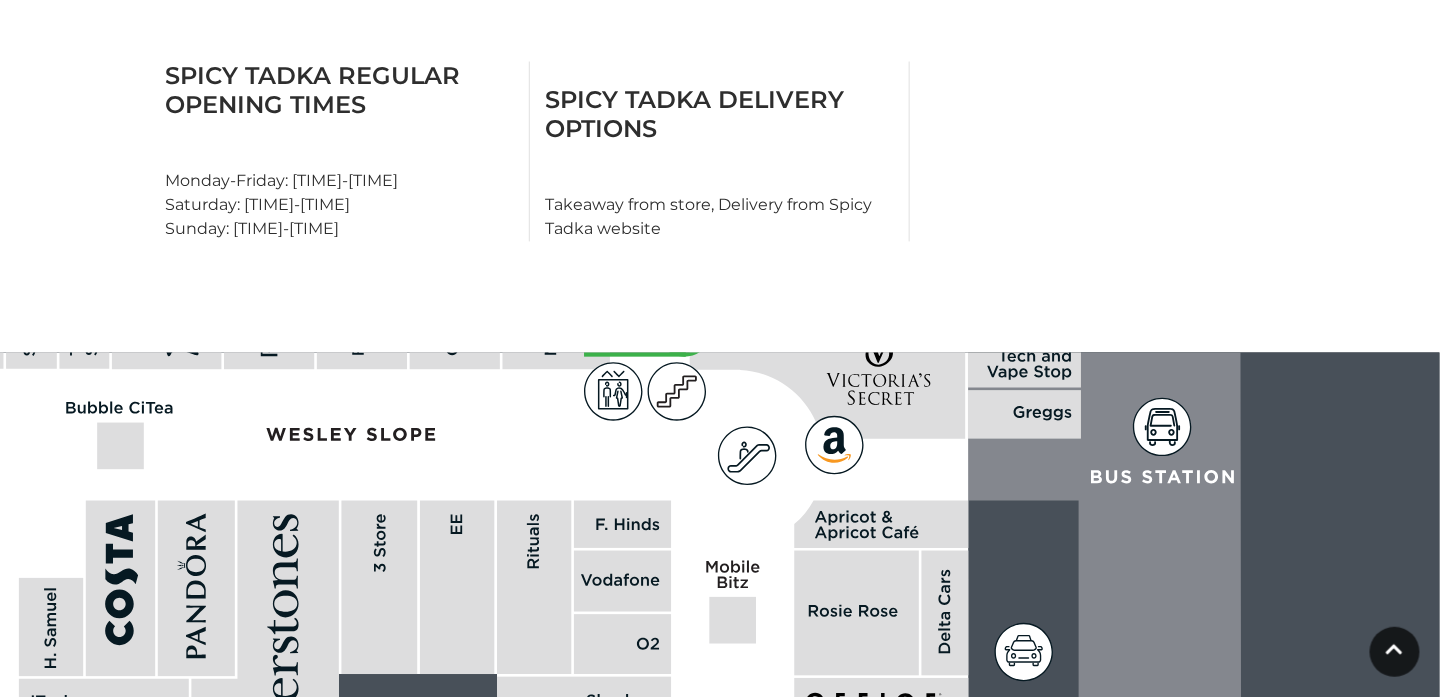 drag, startPoint x: 742, startPoint y: 466, endPoint x: 245, endPoint y: 591, distance: 512.4783 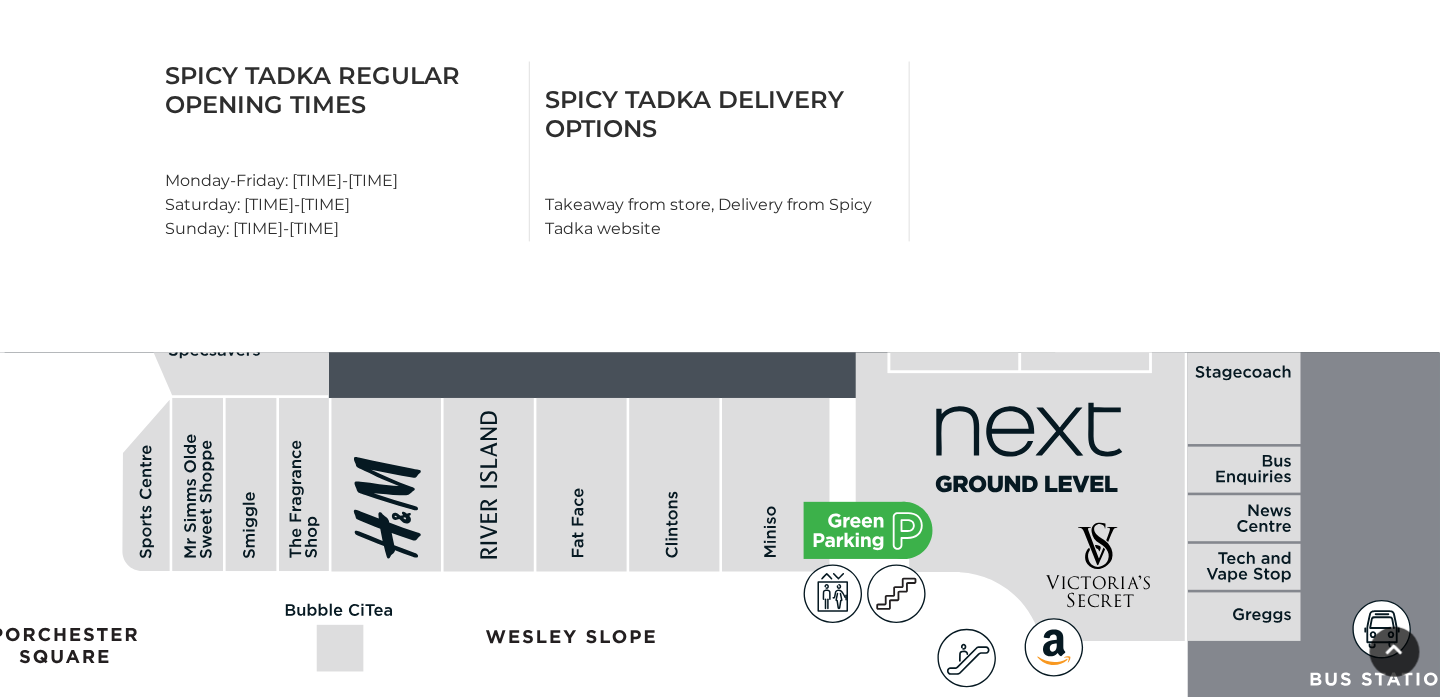 drag, startPoint x: 577, startPoint y: 494, endPoint x: 757, endPoint y: 748, distance: 311.31335 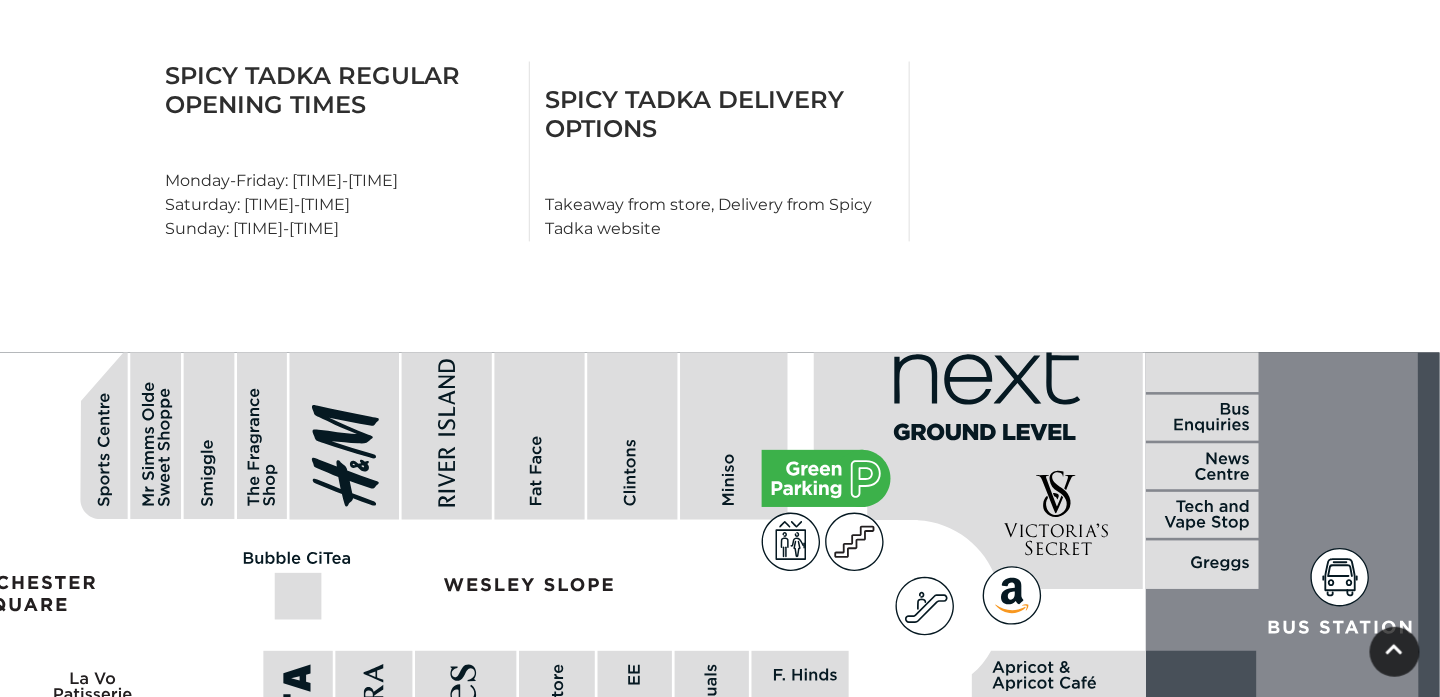 drag, startPoint x: 812, startPoint y: 468, endPoint x: 770, endPoint y: 416, distance: 66.8431 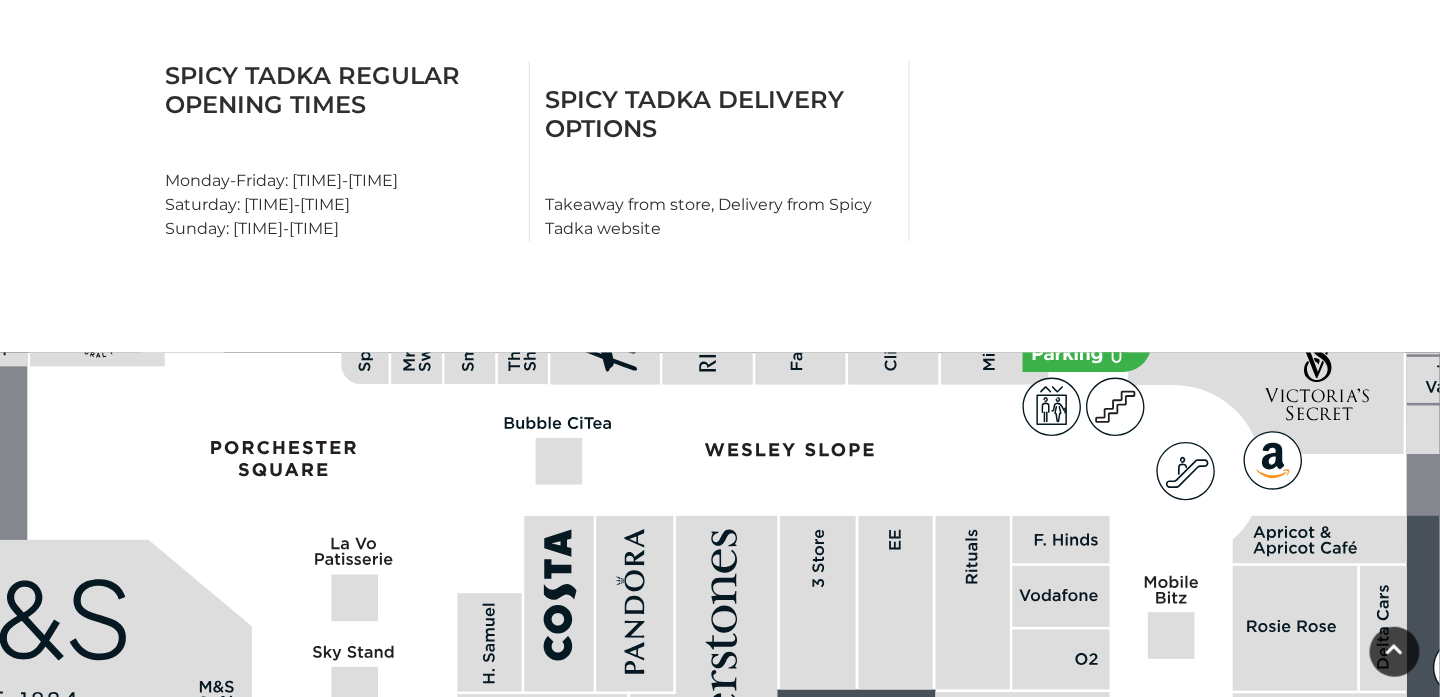 drag, startPoint x: 757, startPoint y: 567, endPoint x: 1034, endPoint y: 424, distance: 311.73386 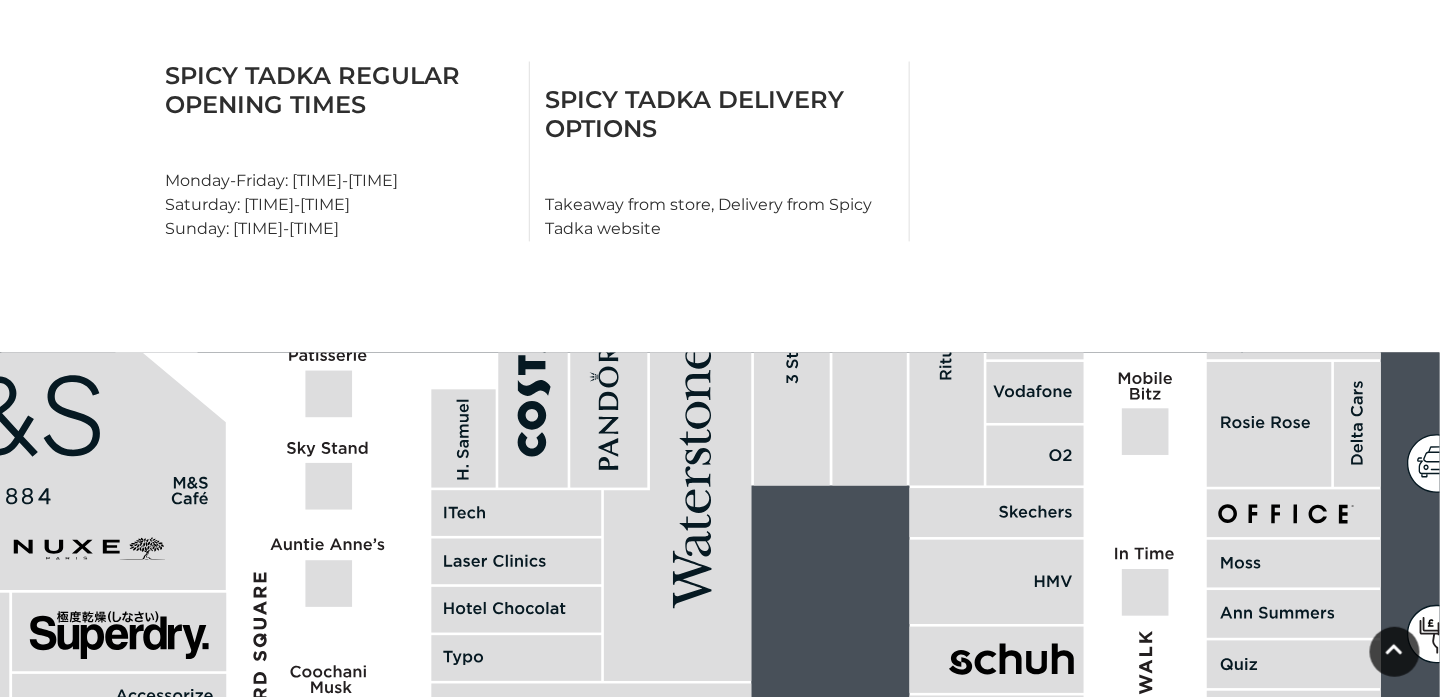 drag, startPoint x: 867, startPoint y: 594, endPoint x: 825, endPoint y: 375, distance: 222.99103 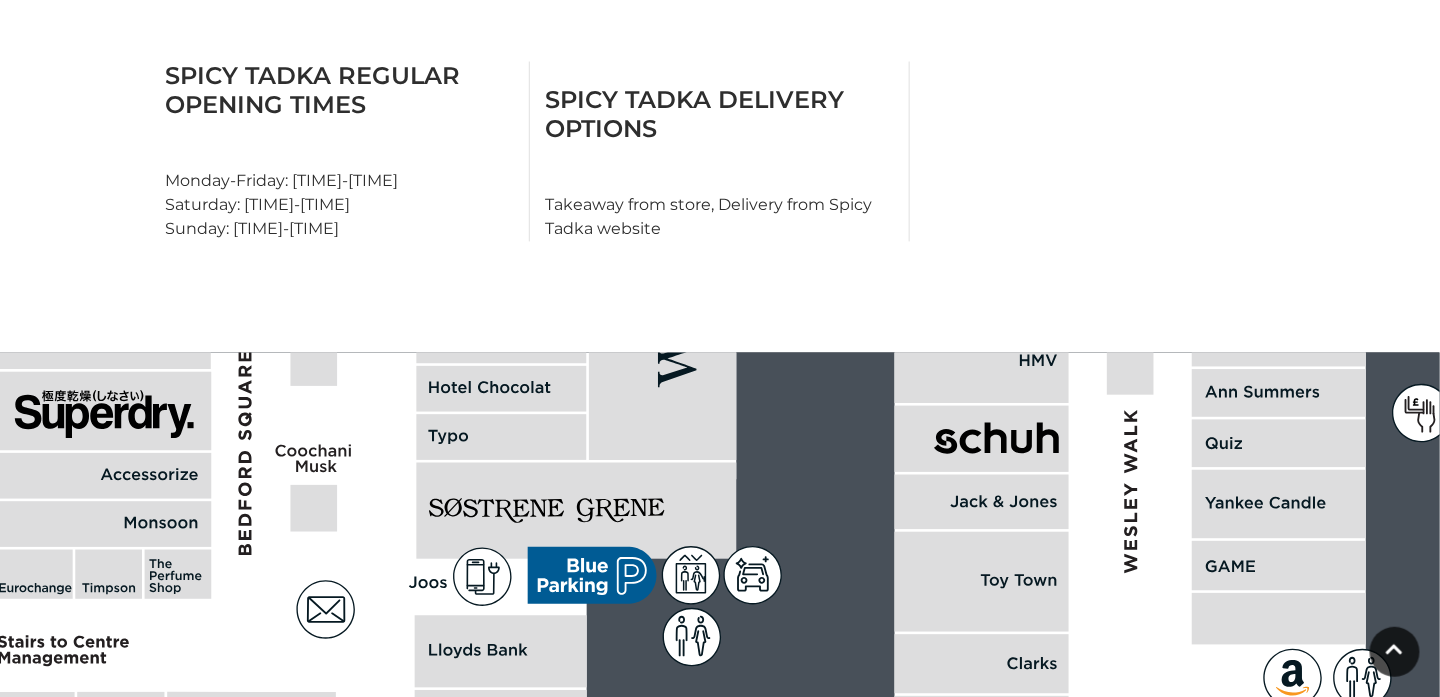 drag, startPoint x: 818, startPoint y: 596, endPoint x: 803, endPoint y: 446, distance: 150.74814 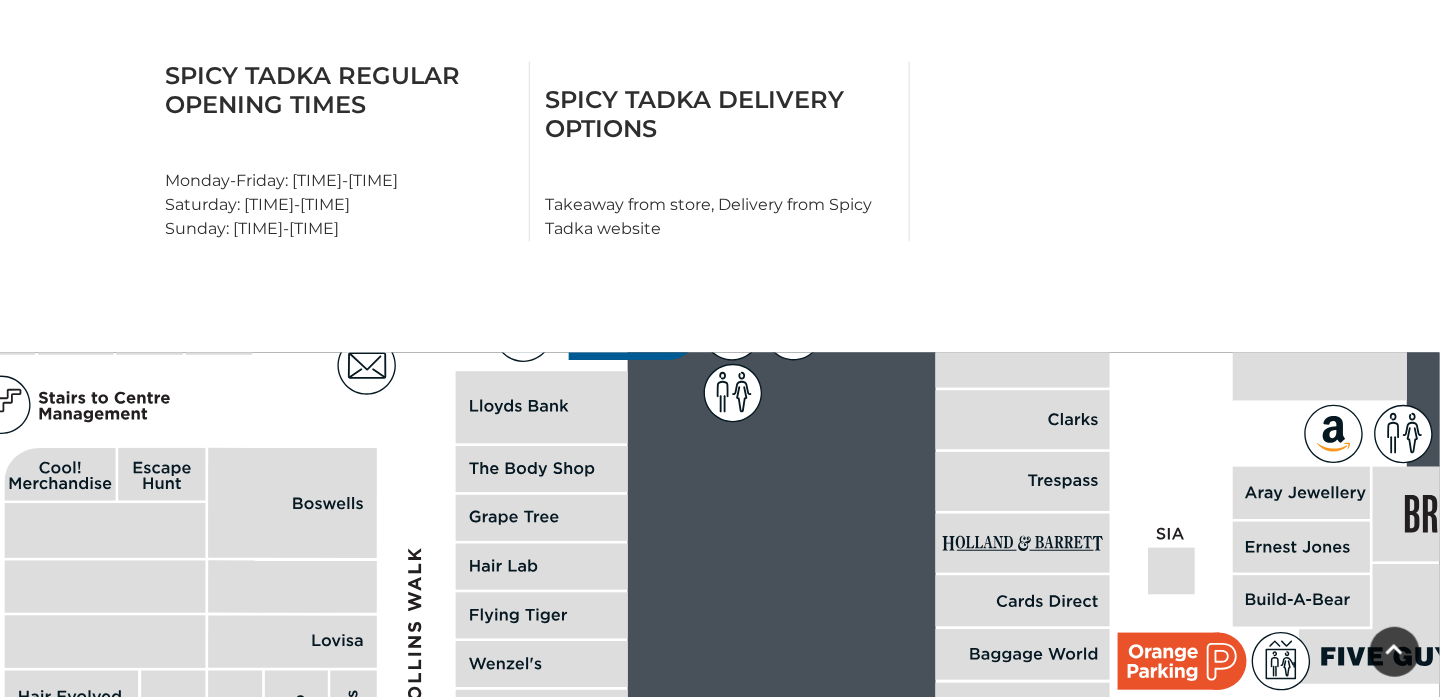 drag, startPoint x: 798, startPoint y: 586, endPoint x: 842, endPoint y: 363, distance: 227.29936 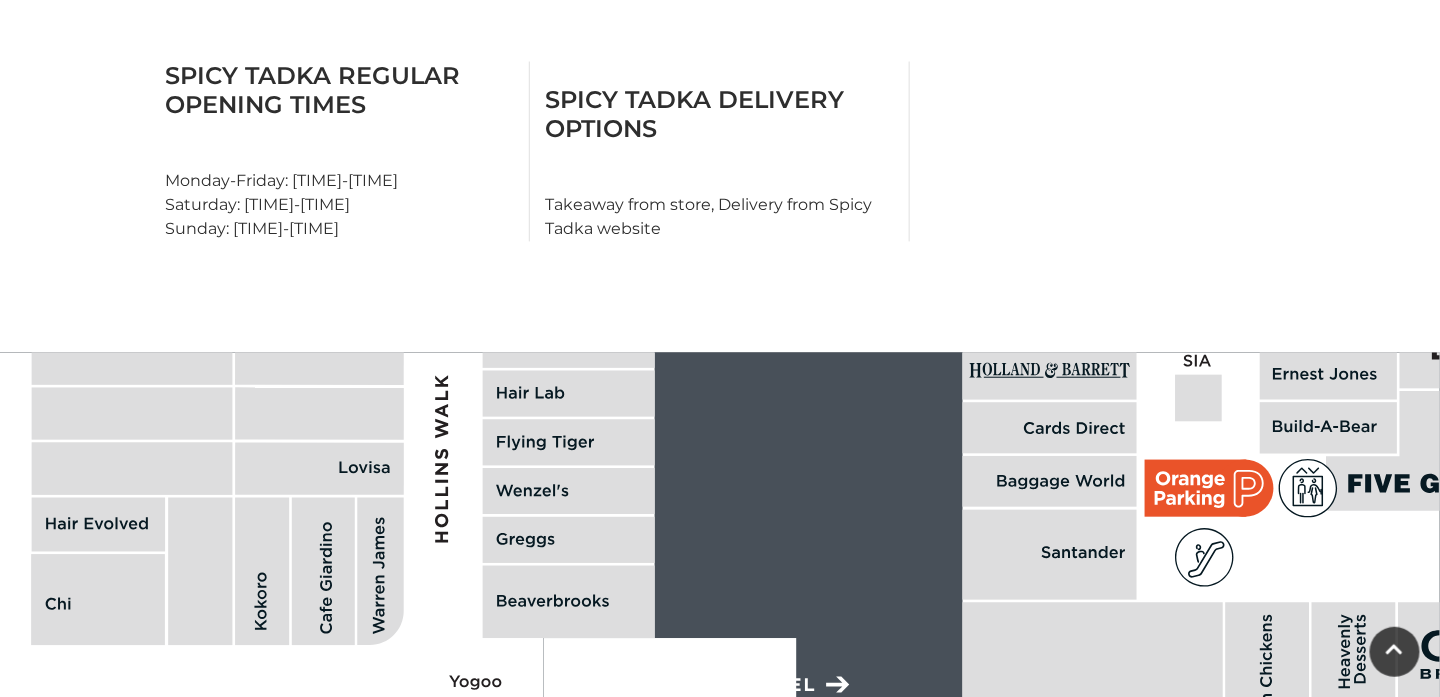 drag, startPoint x: 807, startPoint y: 582, endPoint x: 834, endPoint y: 415, distance: 169.16855 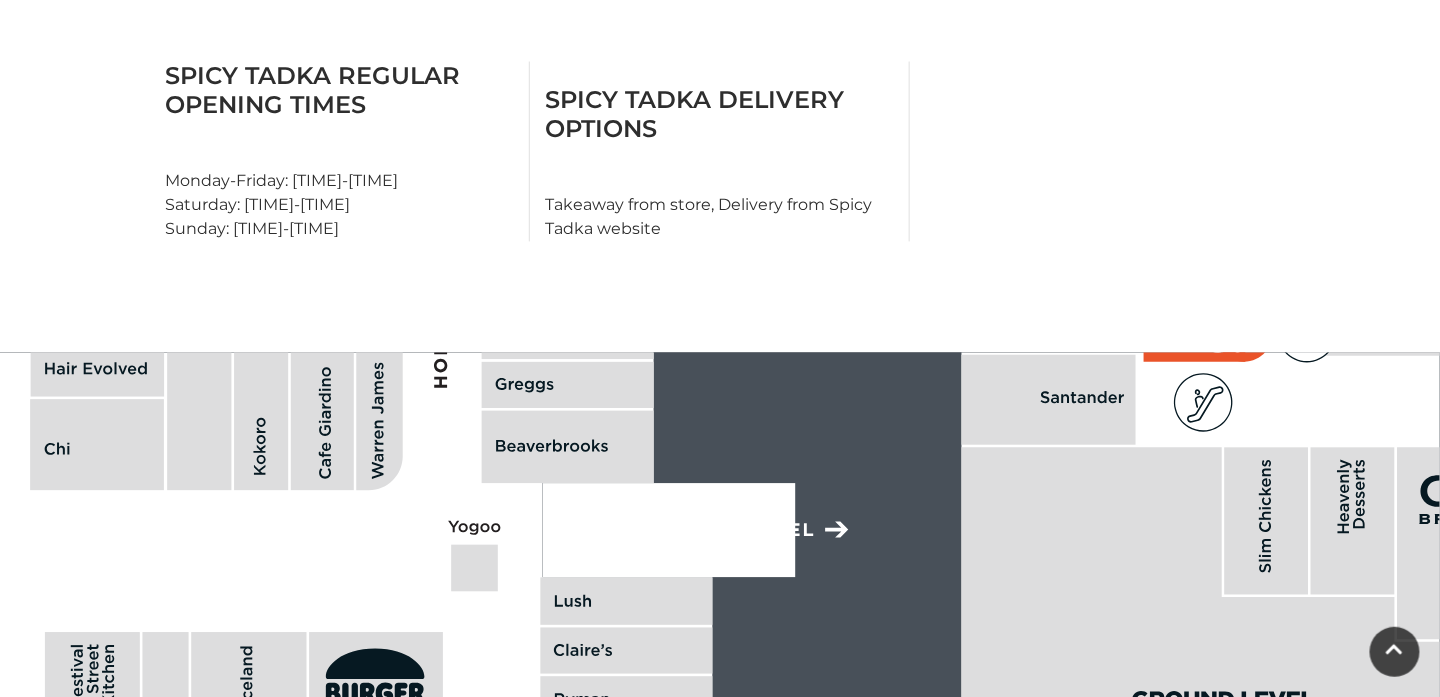 drag, startPoint x: 829, startPoint y: 603, endPoint x: 825, endPoint y: 406, distance: 197.0406 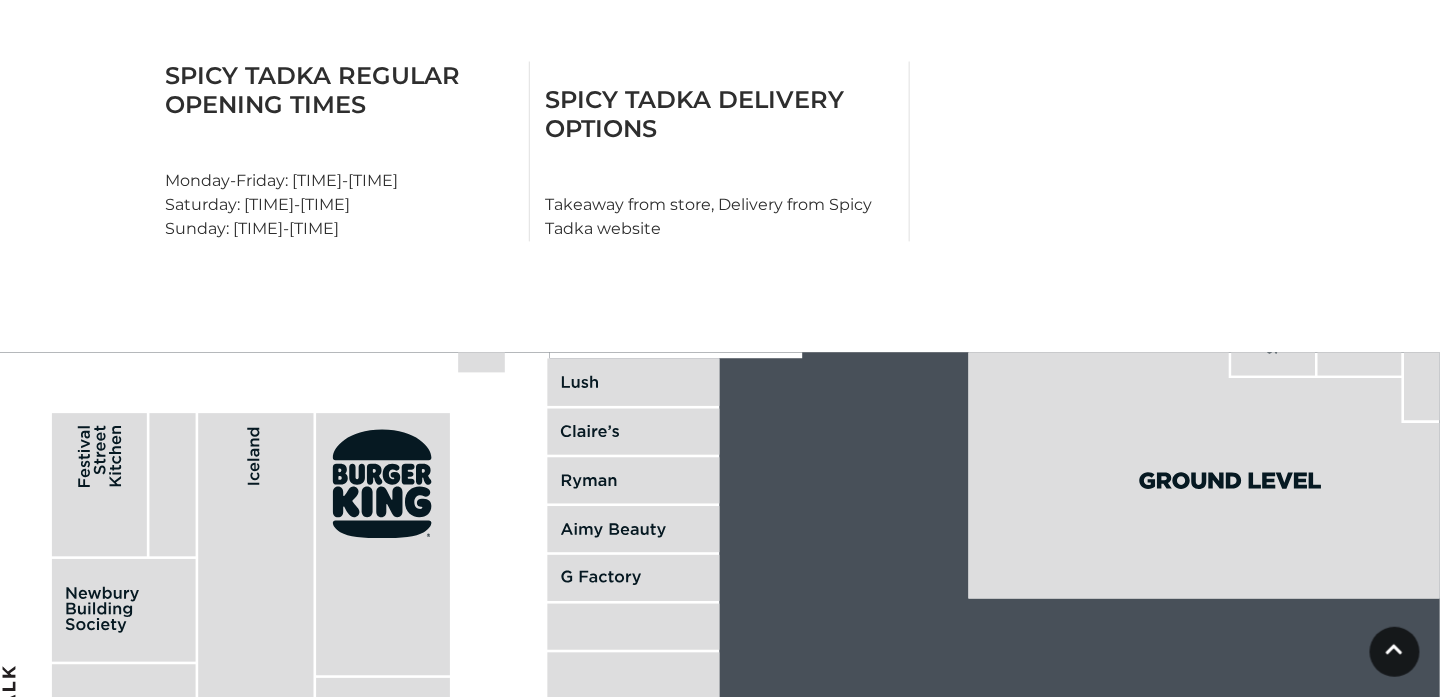 drag, startPoint x: 792, startPoint y: 619, endPoint x: 802, endPoint y: 442, distance: 177.28226 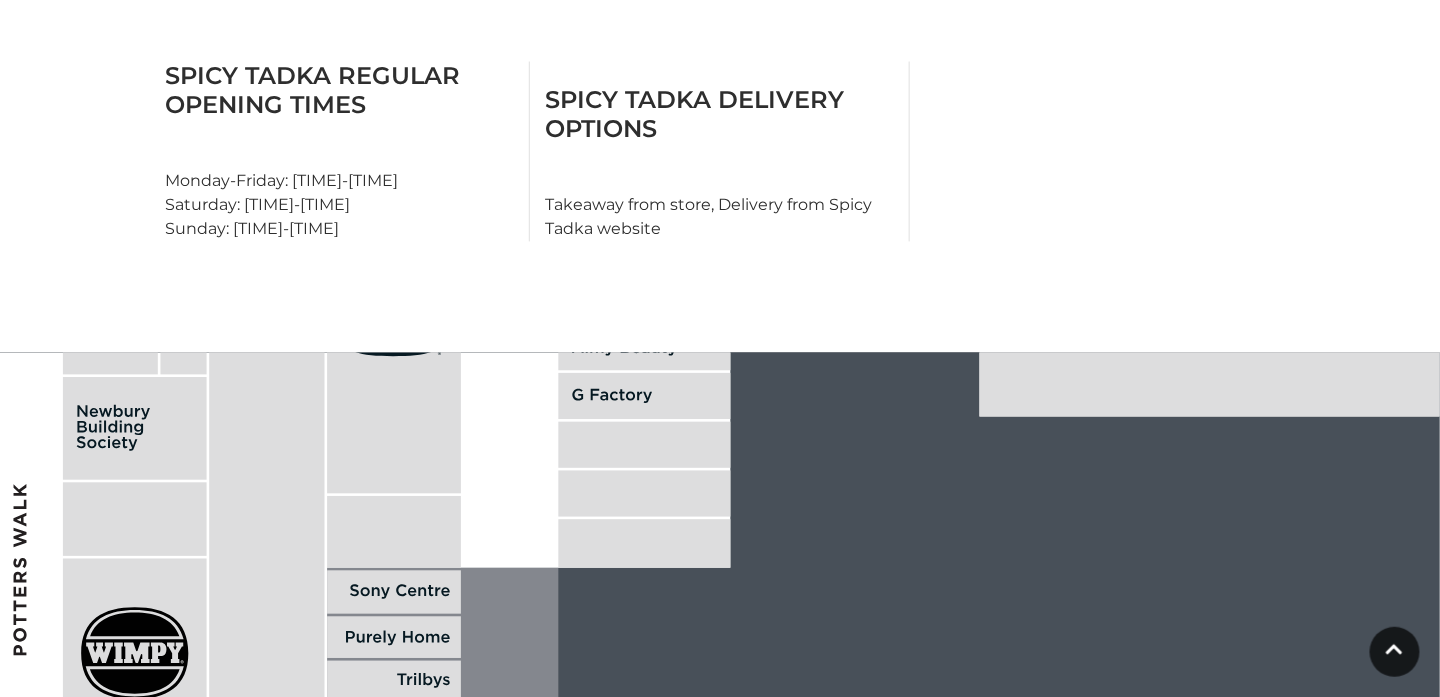drag, startPoint x: 786, startPoint y: 632, endPoint x: 797, endPoint y: 447, distance: 185.32674 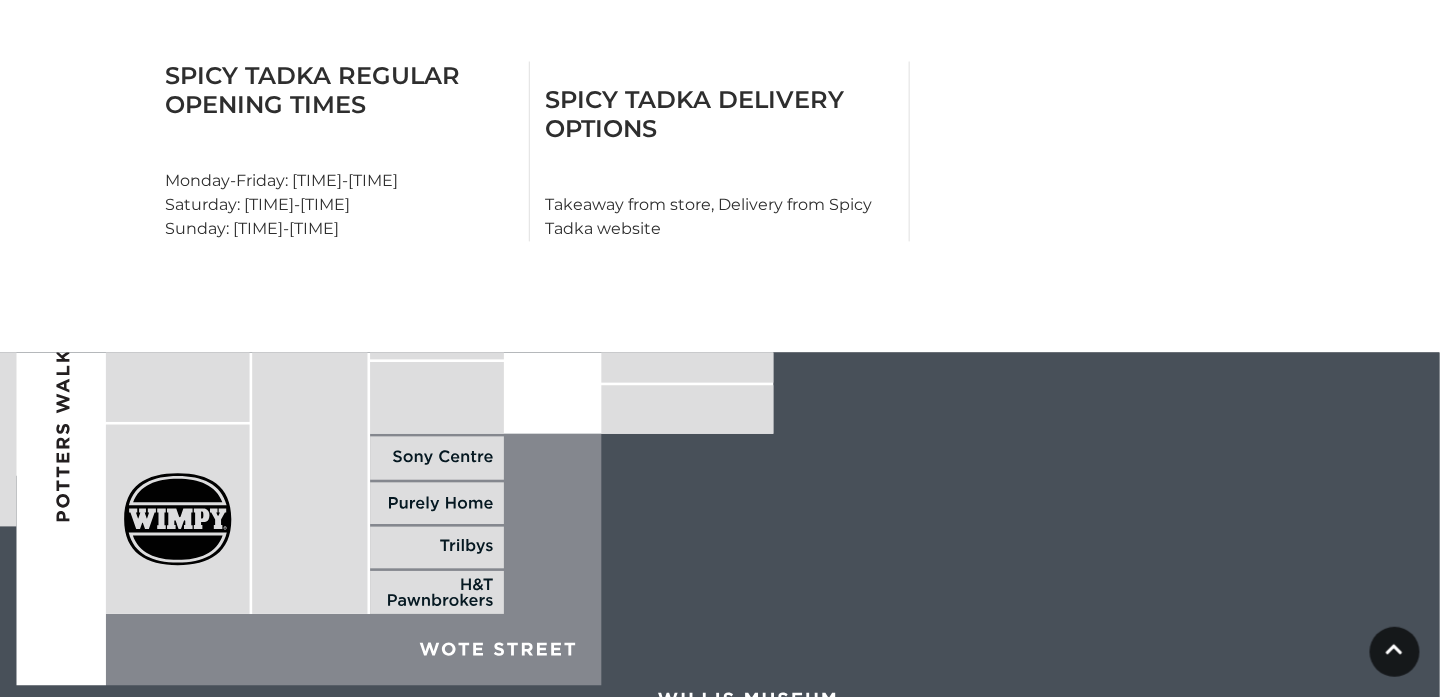drag, startPoint x: 747, startPoint y: 571, endPoint x: 800, endPoint y: 409, distance: 170.4494 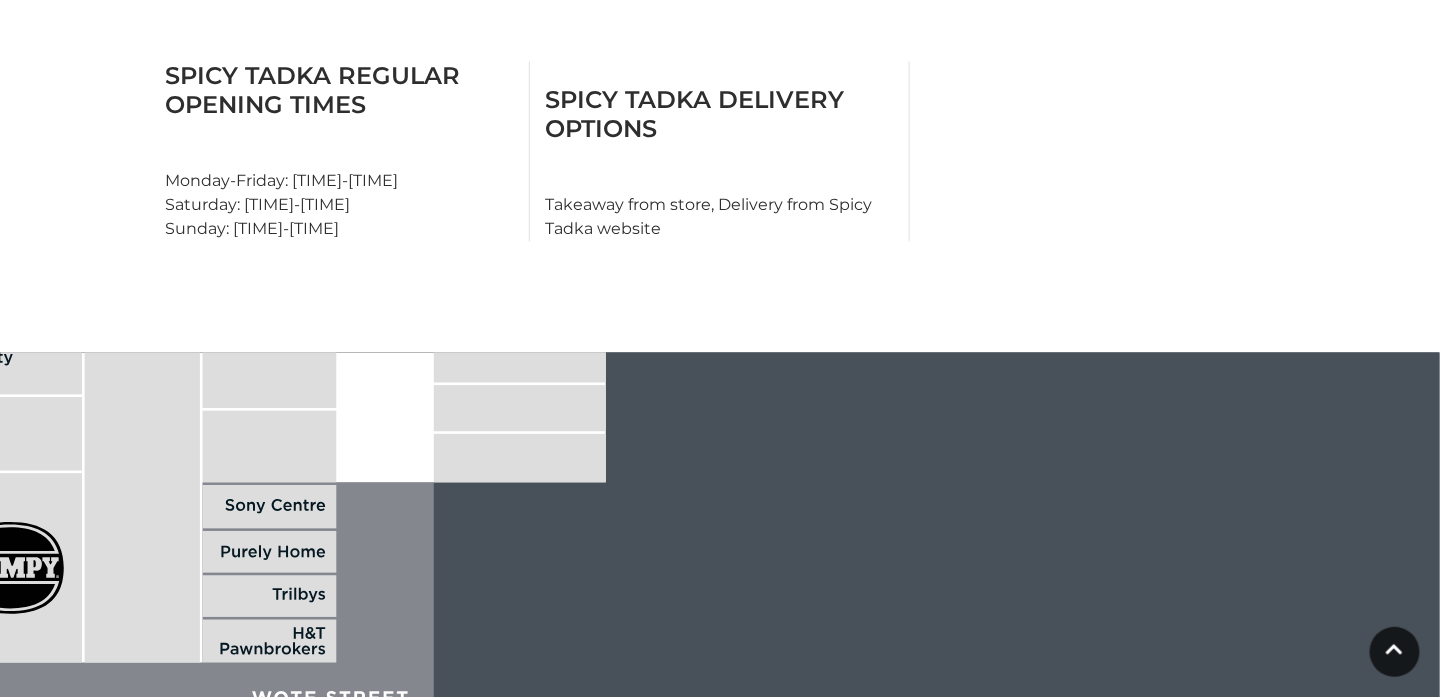 drag, startPoint x: 768, startPoint y: 551, endPoint x: 335, endPoint y: 671, distance: 449.3206 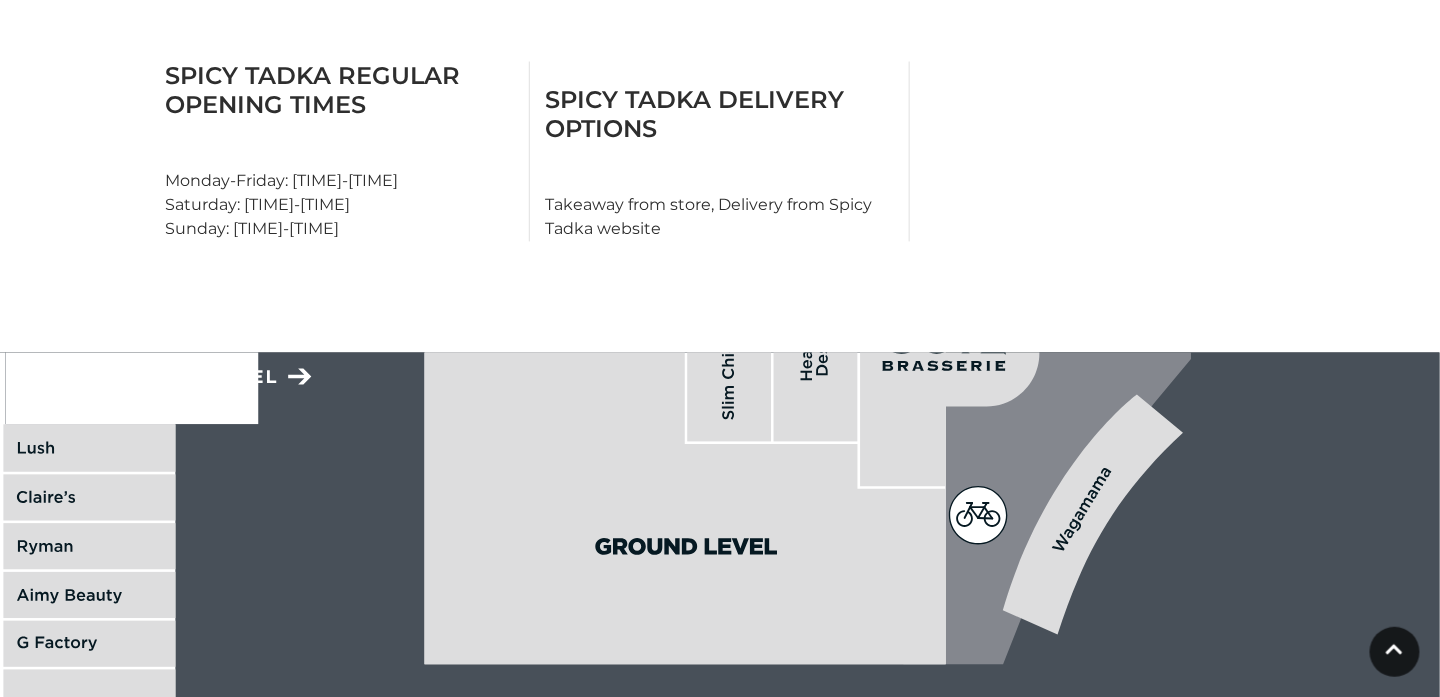 drag, startPoint x: 853, startPoint y: 425, endPoint x: 734, endPoint y: 723, distance: 320.8816 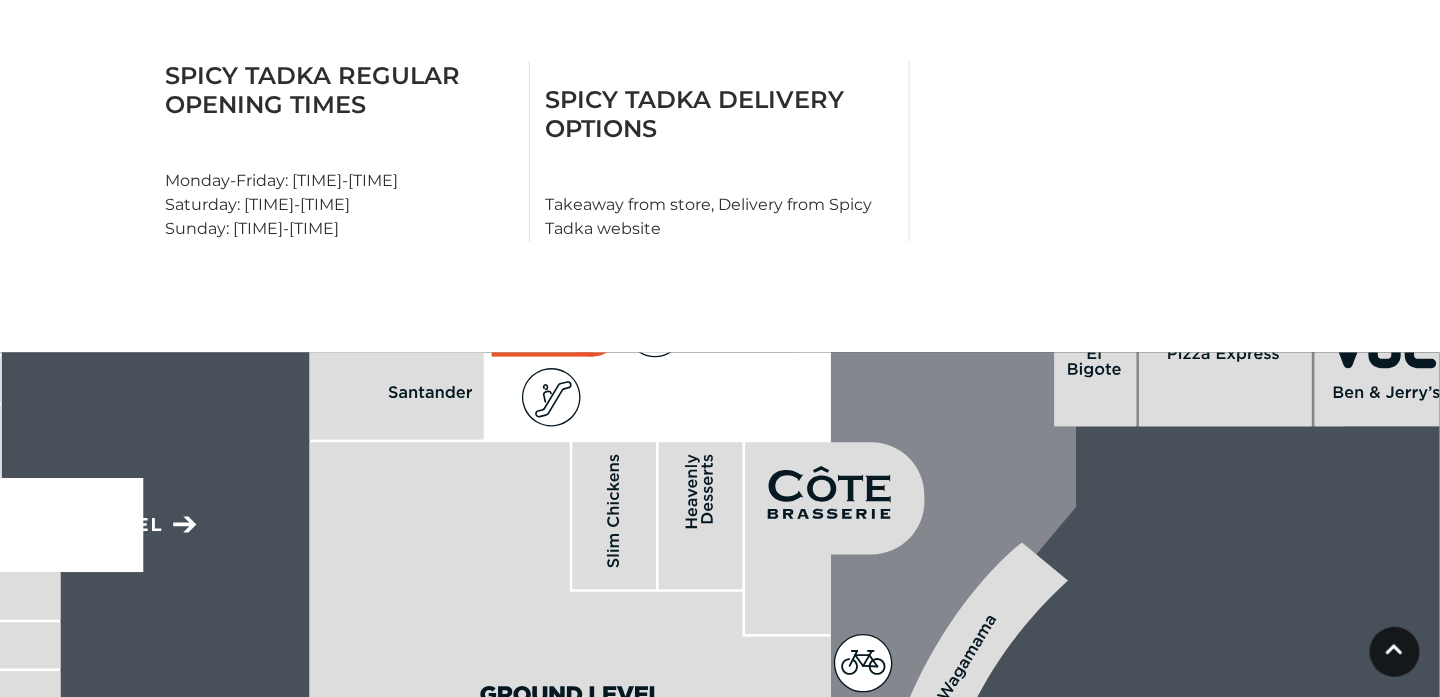 drag, startPoint x: 933, startPoint y: 499, endPoint x: 713, endPoint y: 694, distance: 293.9813 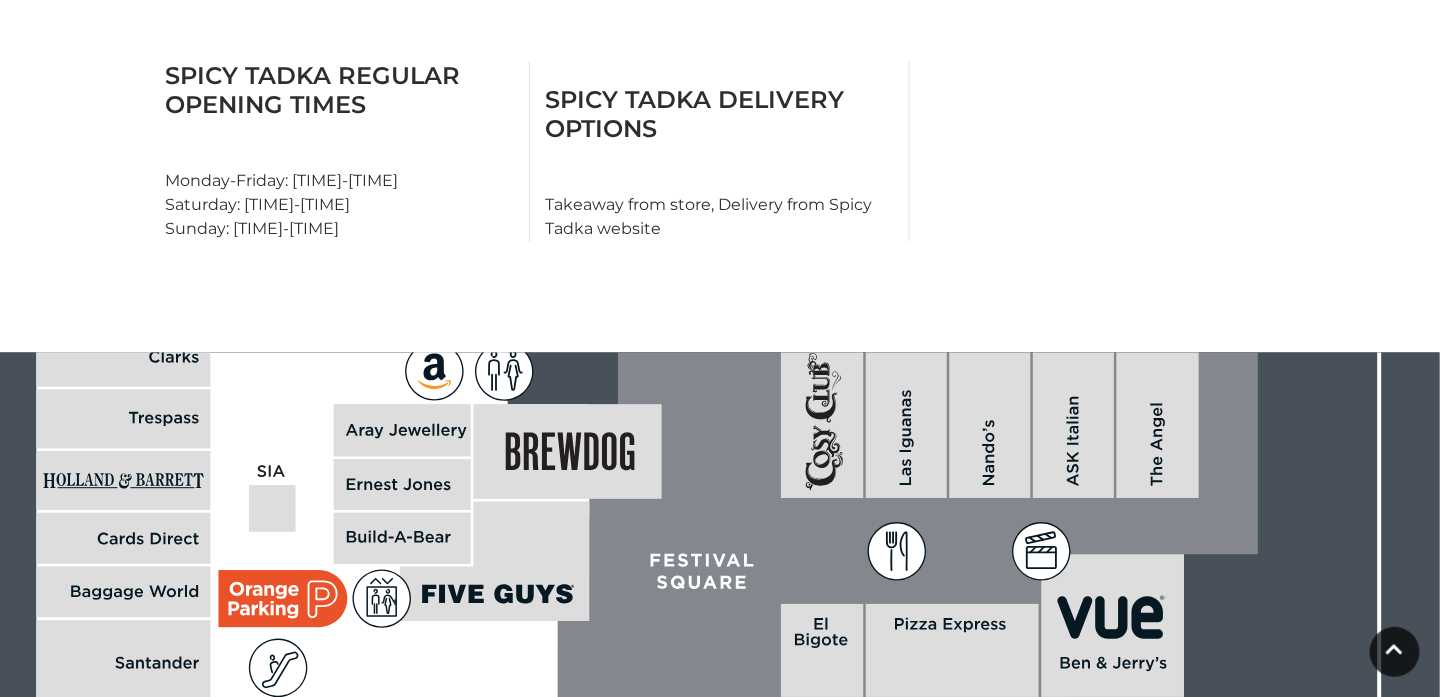 drag, startPoint x: 900, startPoint y: 458, endPoint x: 718, endPoint y: 672, distance: 280.92703 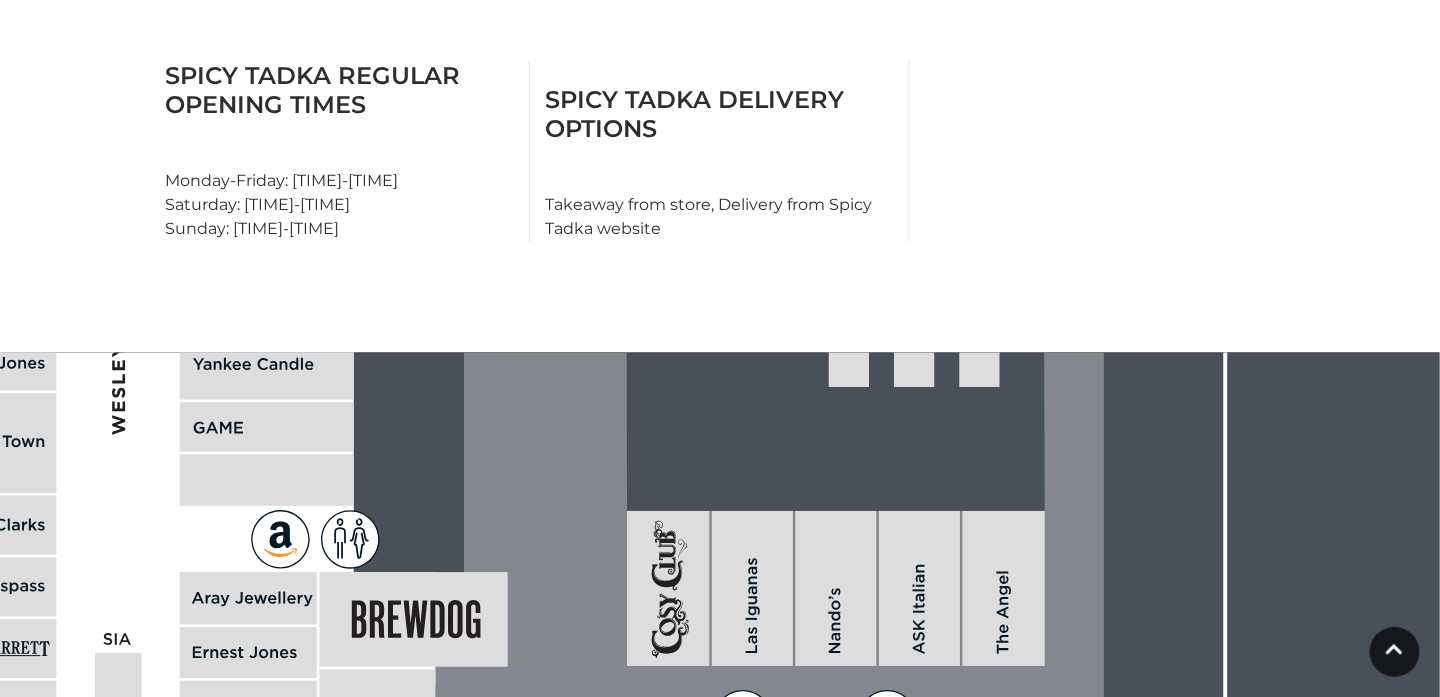 drag, startPoint x: 956, startPoint y: 418, endPoint x: 813, endPoint y: 598, distance: 229.8891 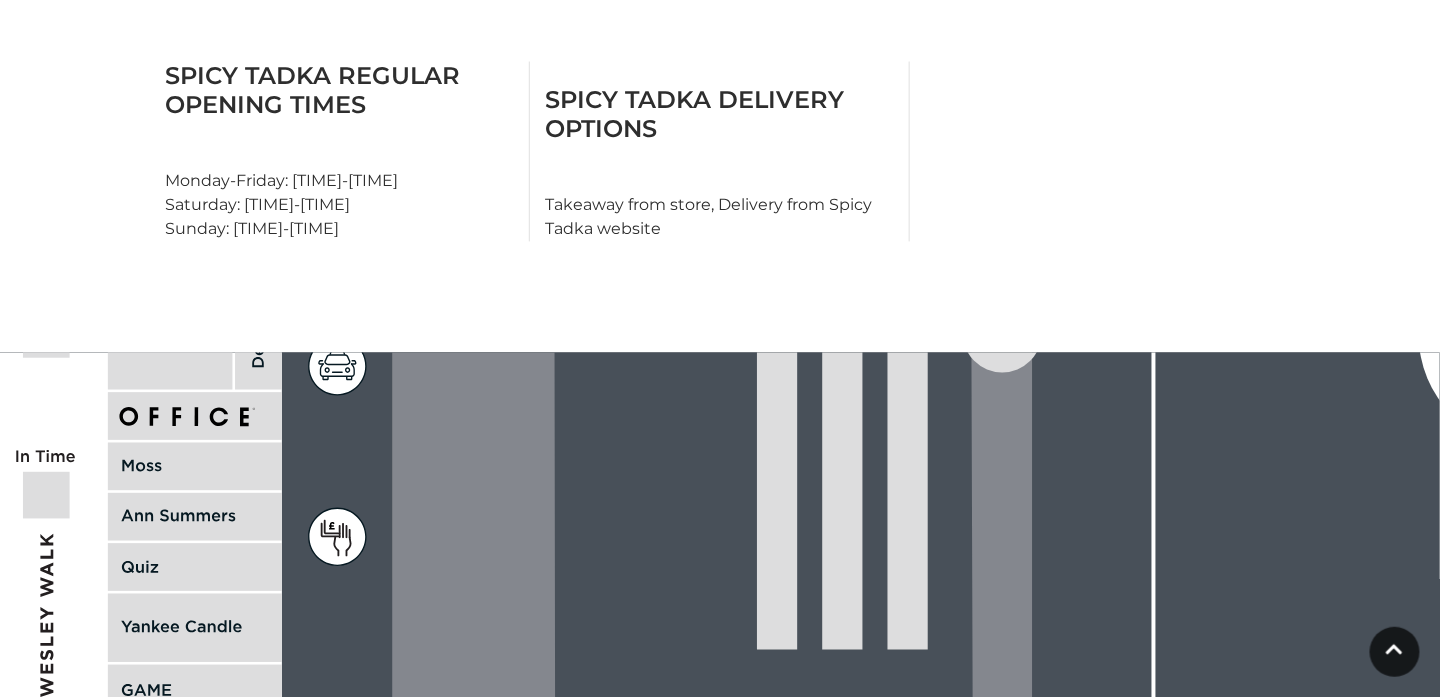 drag, startPoint x: 969, startPoint y: 526, endPoint x: 969, endPoint y: 596, distance: 70 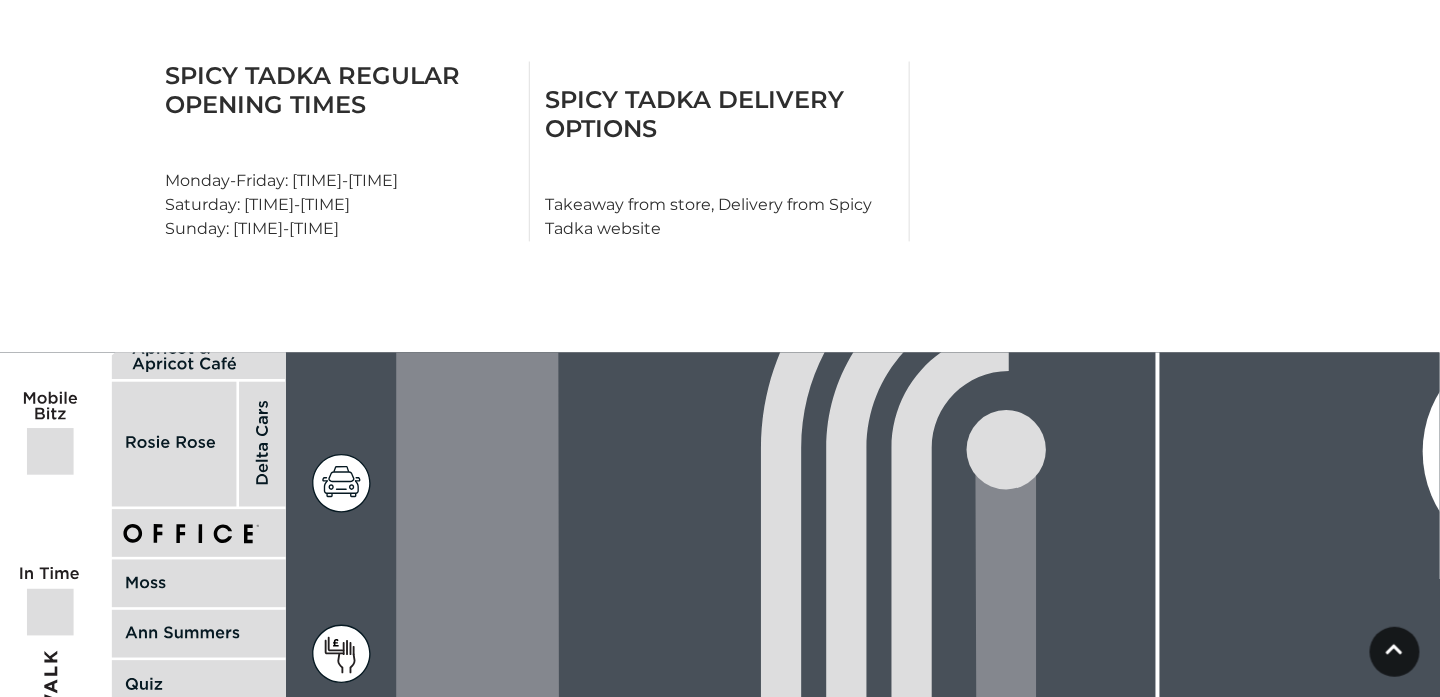 drag, startPoint x: 950, startPoint y: 419, endPoint x: 884, endPoint y: 627, distance: 218.22008 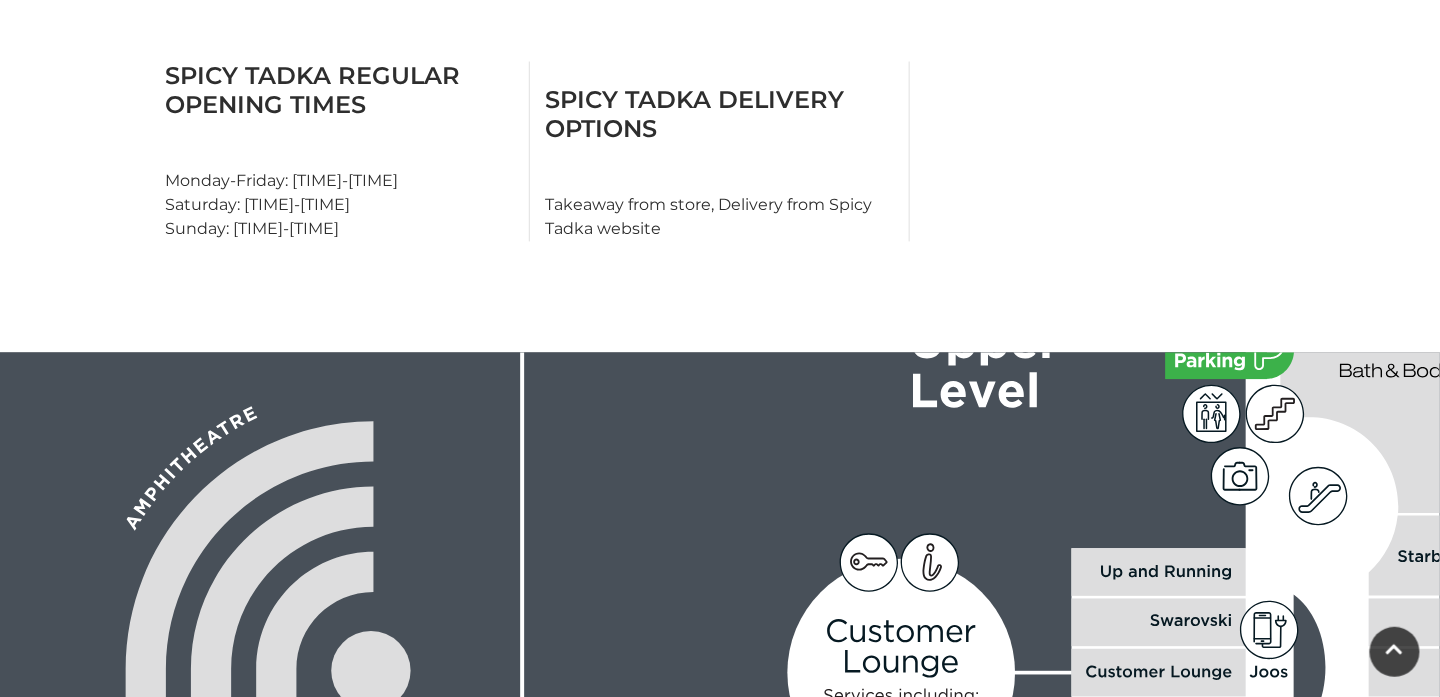drag, startPoint x: 1001, startPoint y: 460, endPoint x: 434, endPoint y: 502, distance: 568.5534 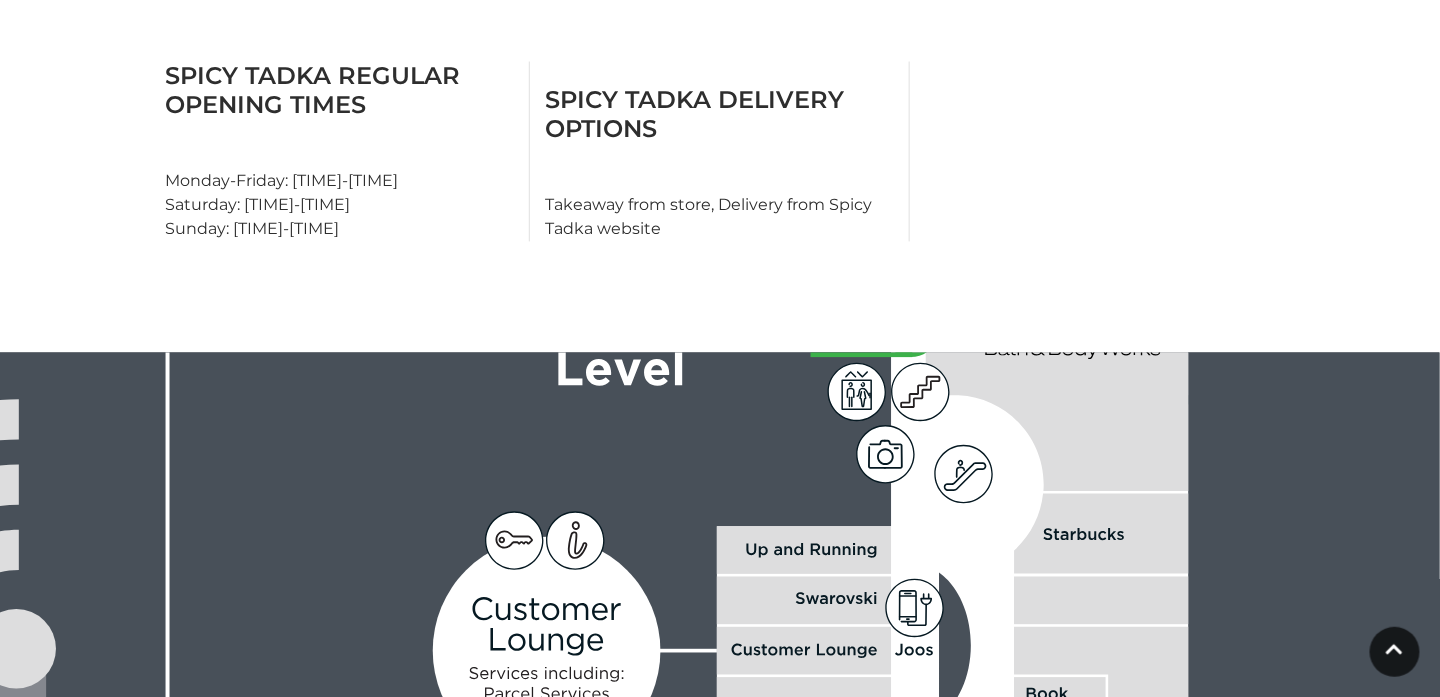 drag, startPoint x: 958, startPoint y: 420, endPoint x: 742, endPoint y: 78, distance: 404.4997 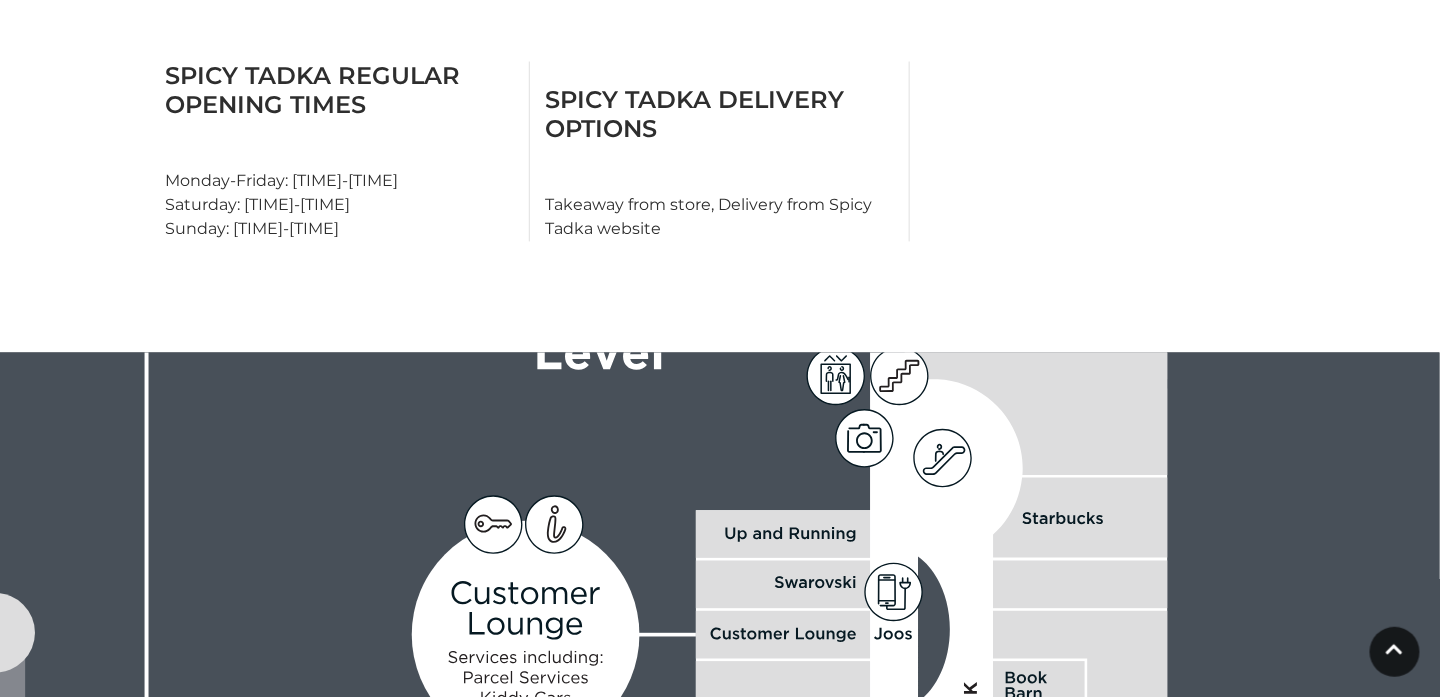 drag, startPoint x: 789, startPoint y: 554, endPoint x: 797, endPoint y: 263, distance: 291.10995 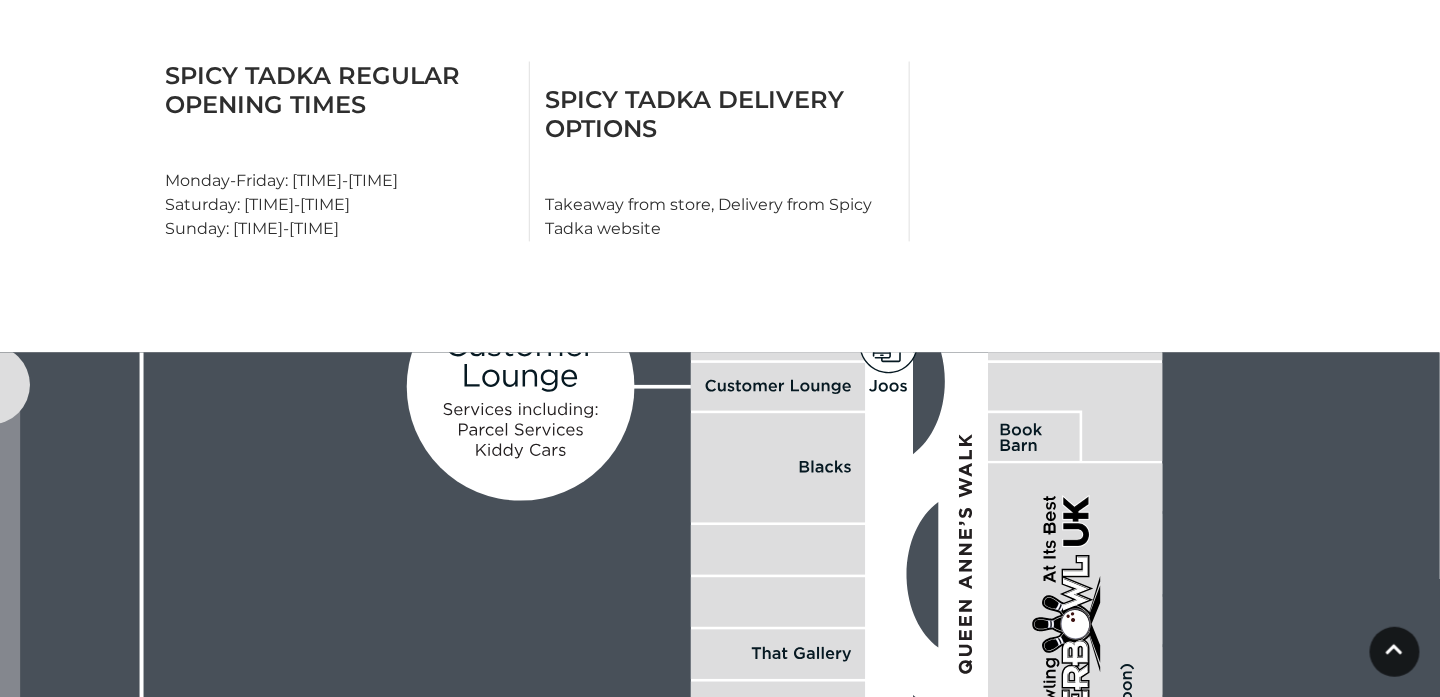 drag 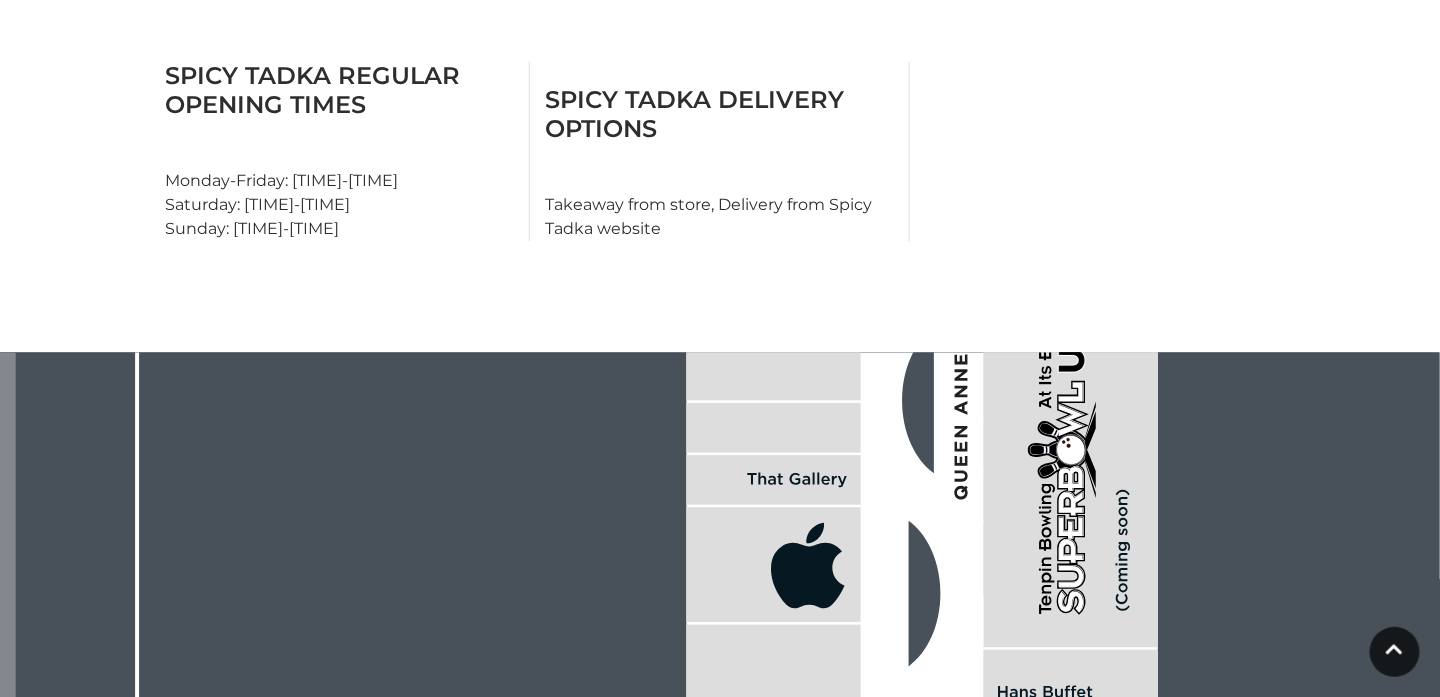 click 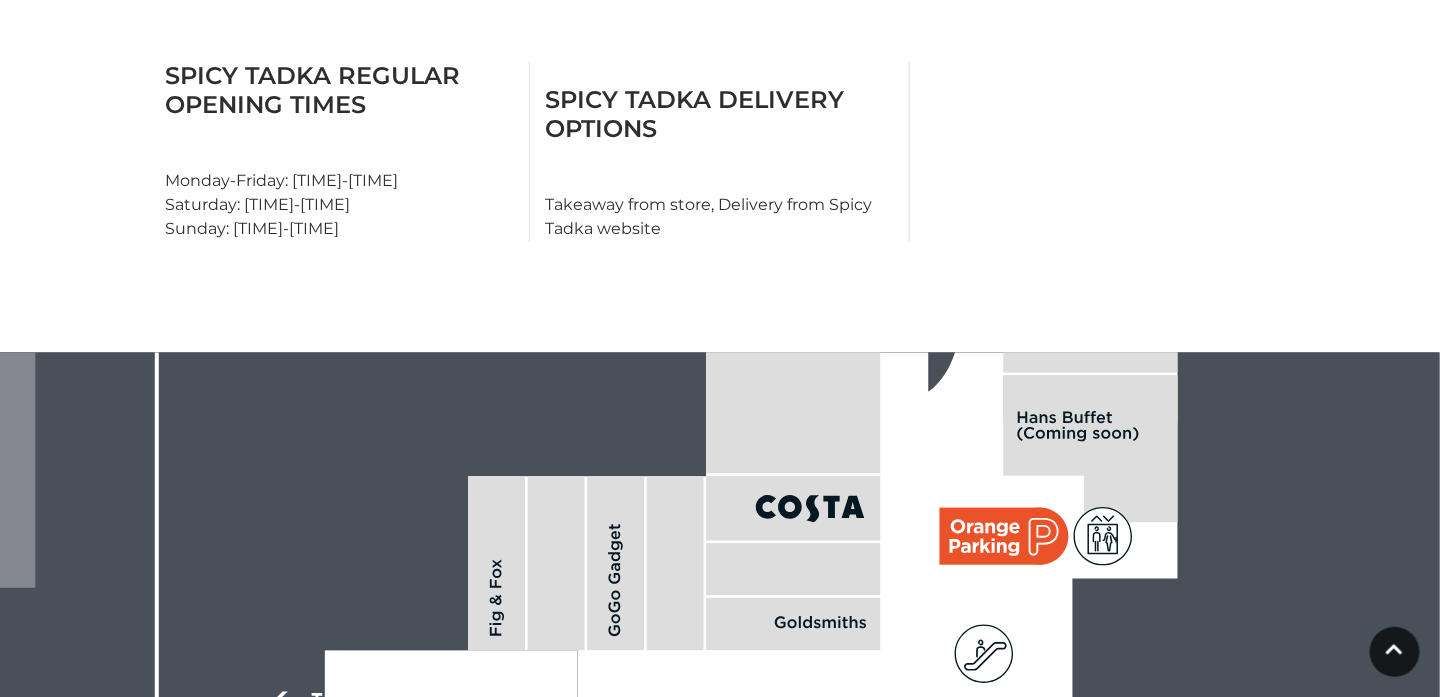 click 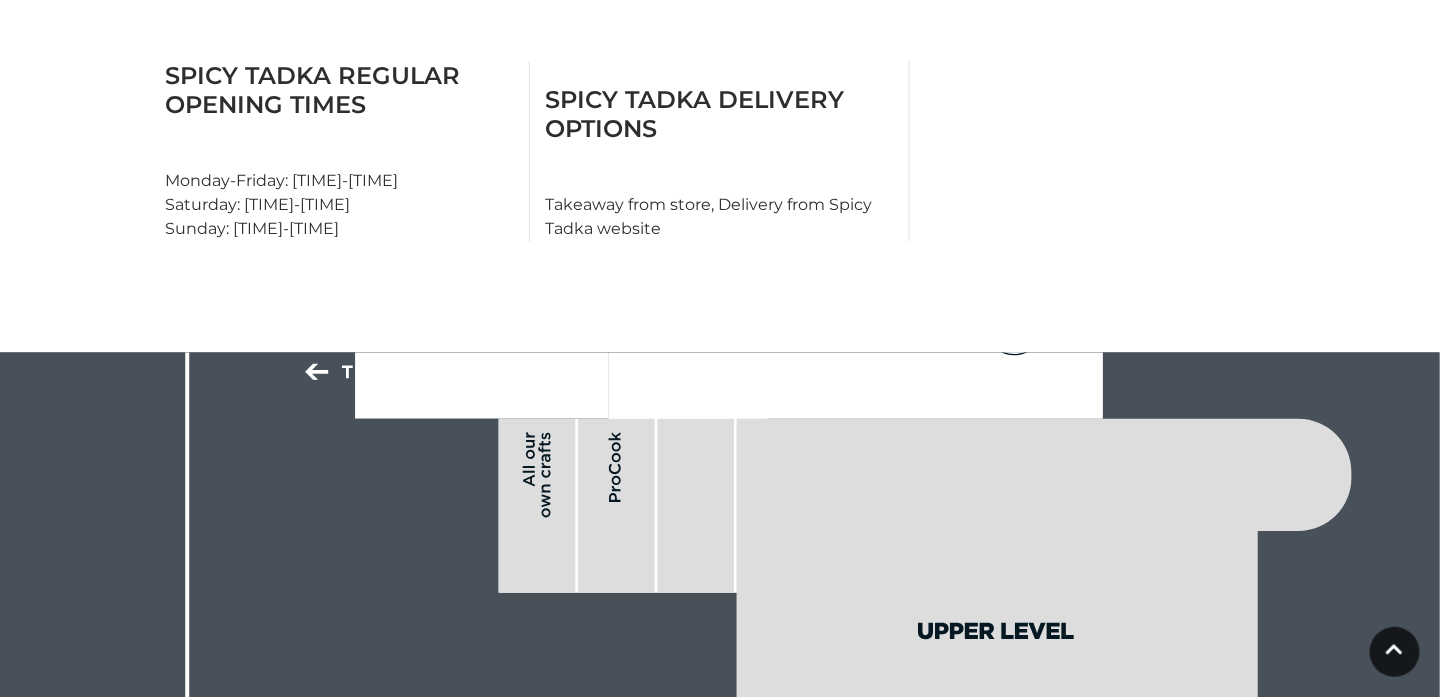 click 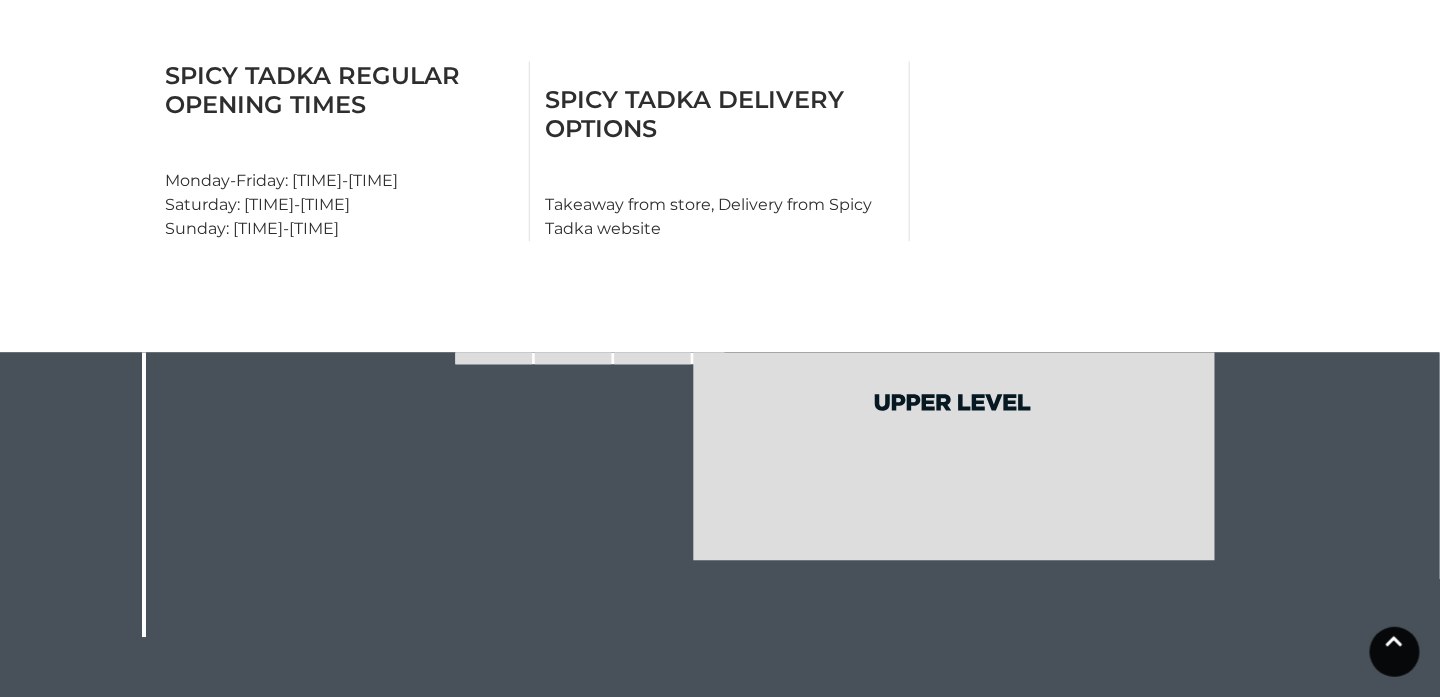 click at bounding box center (1395, 652) 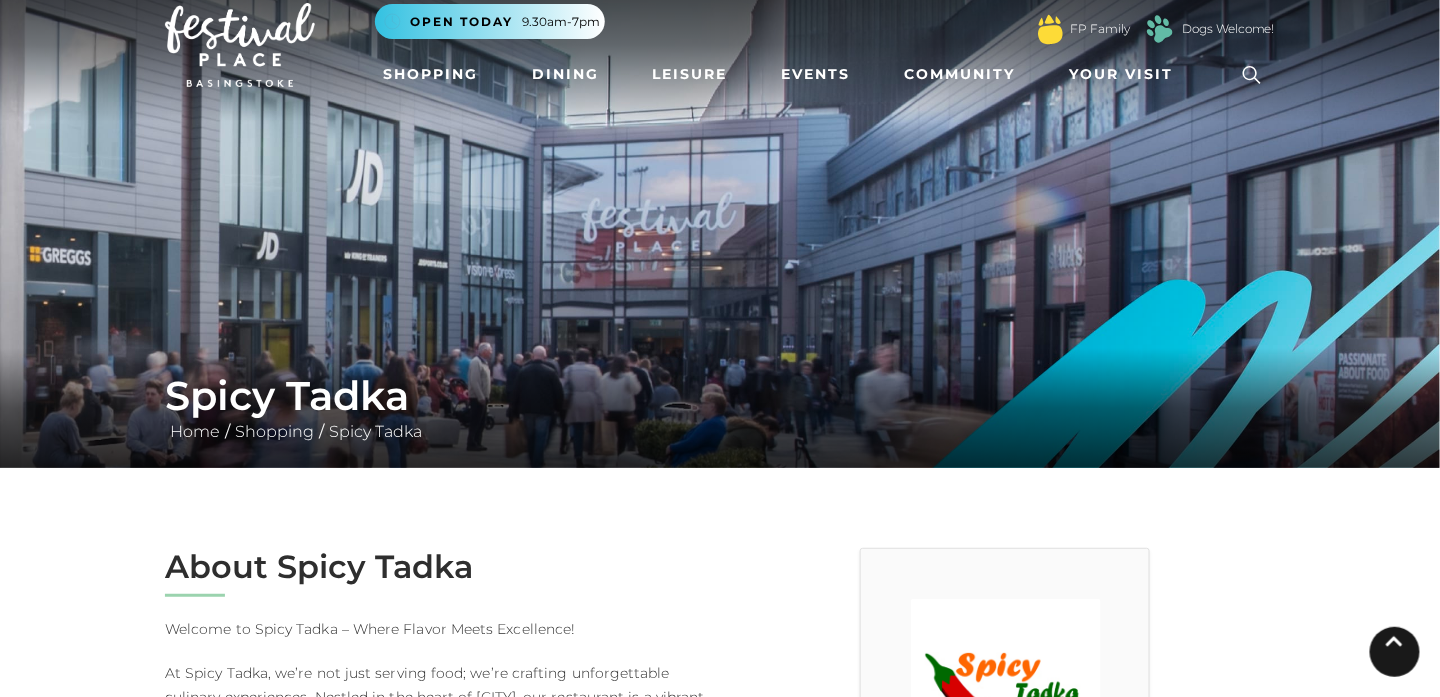 scroll, scrollTop: 0, scrollLeft: 0, axis: both 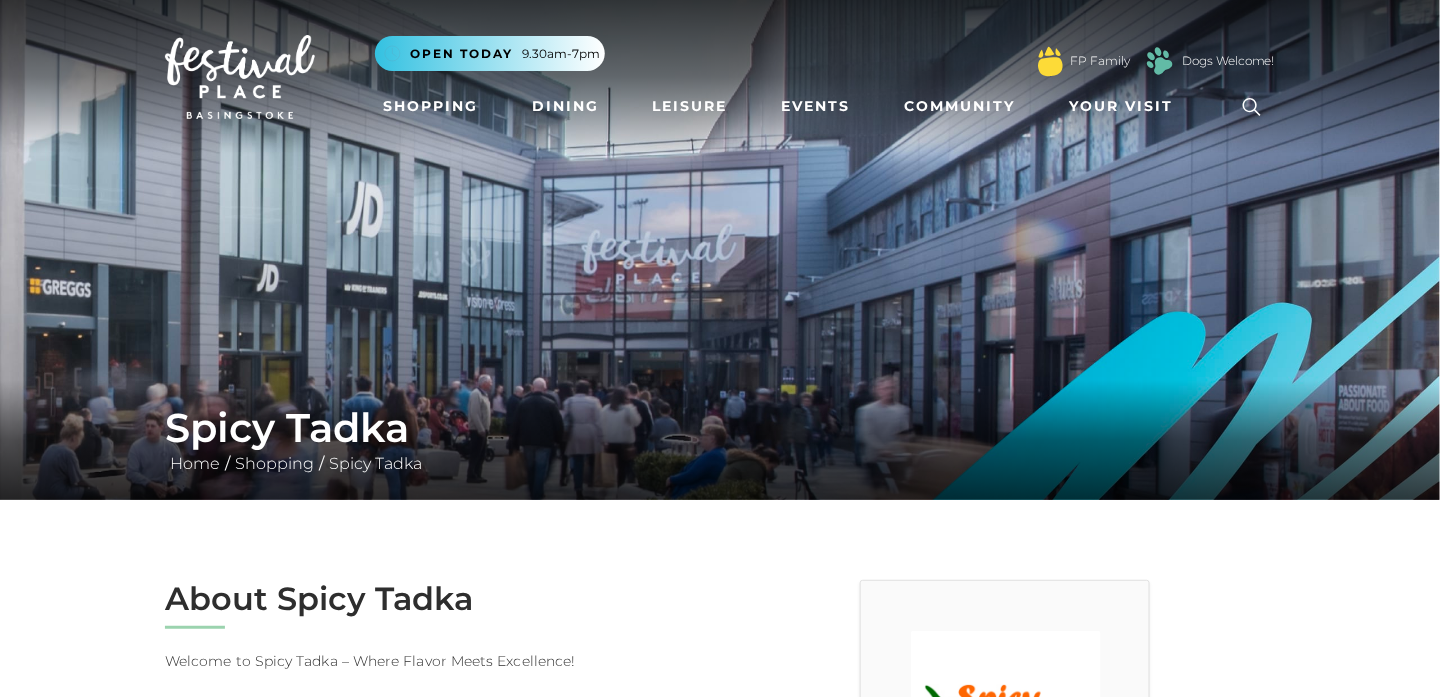 click on "Spicy Tadka
Home / Shopping / Spicy Tadka
About Spicy Tadka
Welcome to Spicy Tadka – Where Flavor Meets Excellence!
At Spicy Tadka, we’re not just serving food; we’re crafting unforgettable culinary experiences. Nestled in the heart of Basingstoke, our restaurant is a vibrant celebration of authentic Indian cuisine, bursting with flavours that tell a story of tradition, passion, and innovation.
Spicy Tadka is proud to be recognized for its excellence, winning  Best Indian Restaurant in Hampshire  at the Euro Asia Awards 2024,  Best Chef of the Year  at the National Curry Awards 2024, and  Restaurant of the Year  at the National Curry Awards 2023. These accolades reflect our dedication to delivering exceptional cuisine and service.
Book a table online at:" at bounding box center [720, 1126] 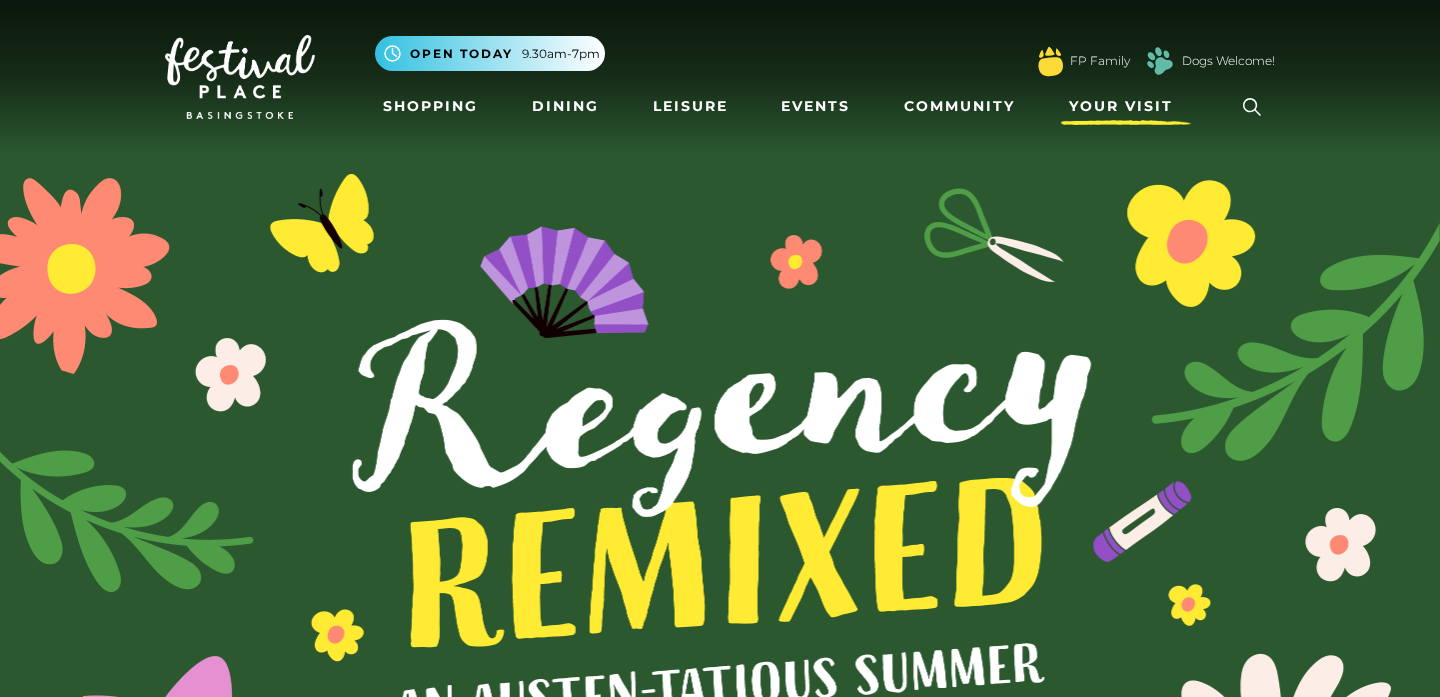 scroll, scrollTop: 0, scrollLeft: 0, axis: both 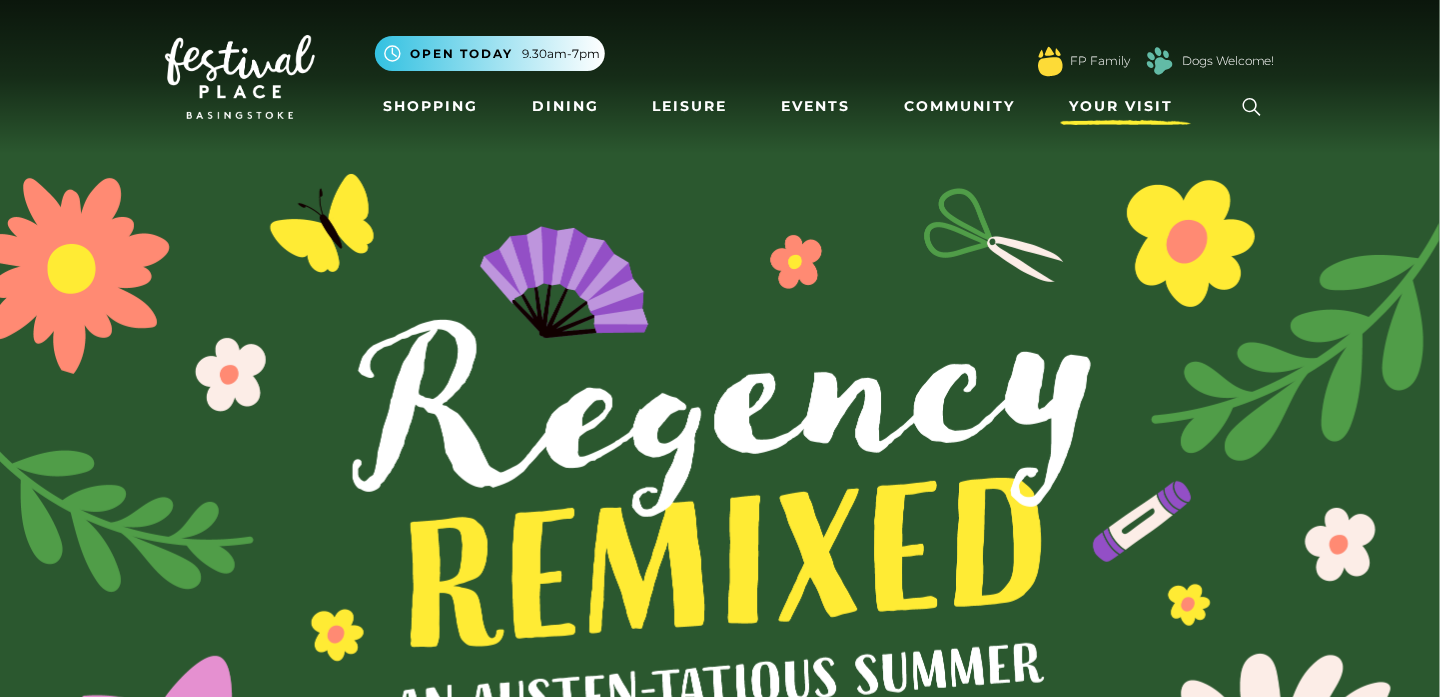 click on "Your Visit" at bounding box center (1121, 106) 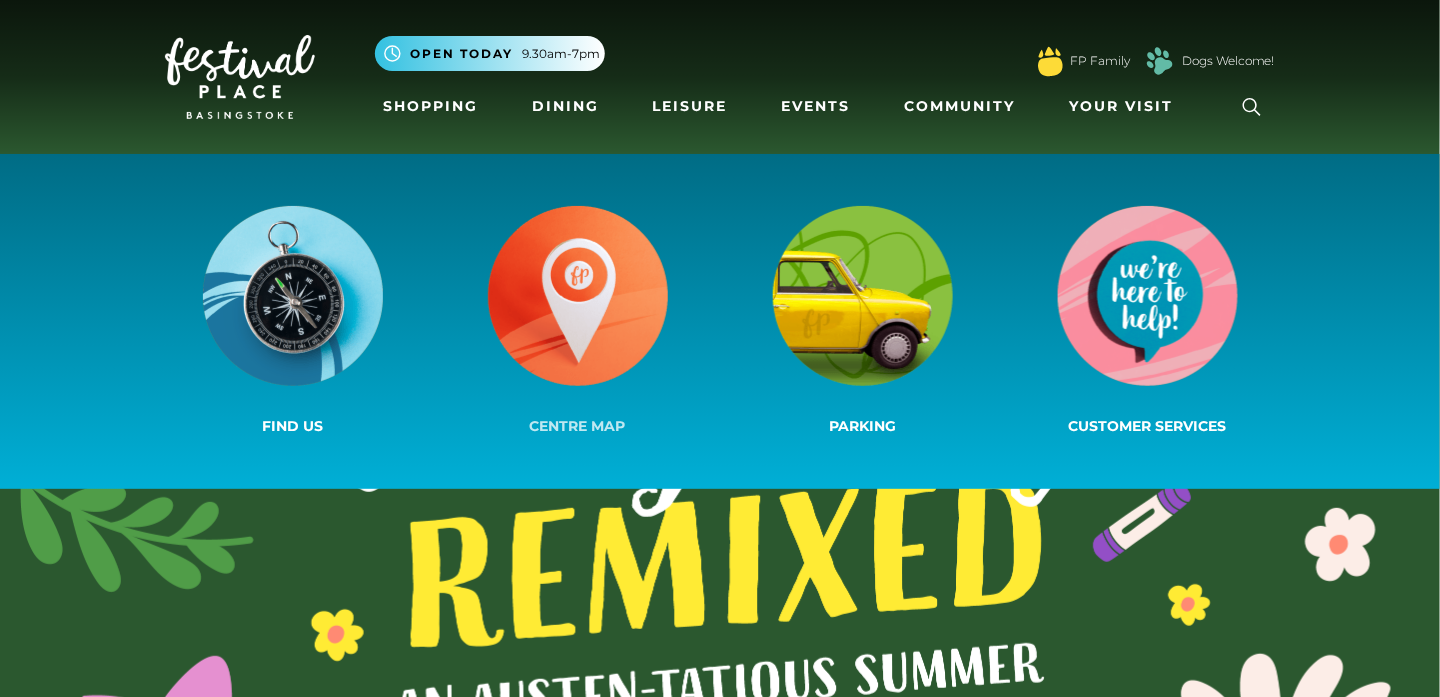 click at bounding box center (578, 296) 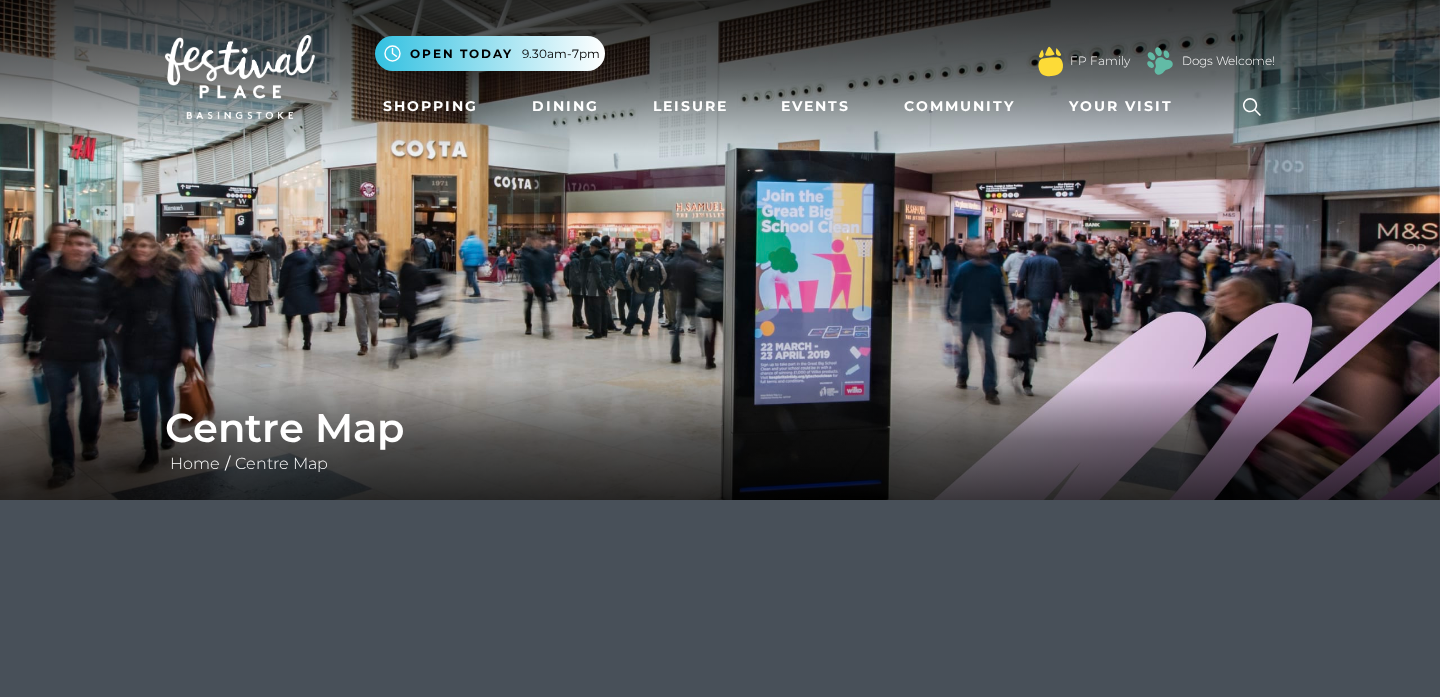 scroll, scrollTop: 0, scrollLeft: 0, axis: both 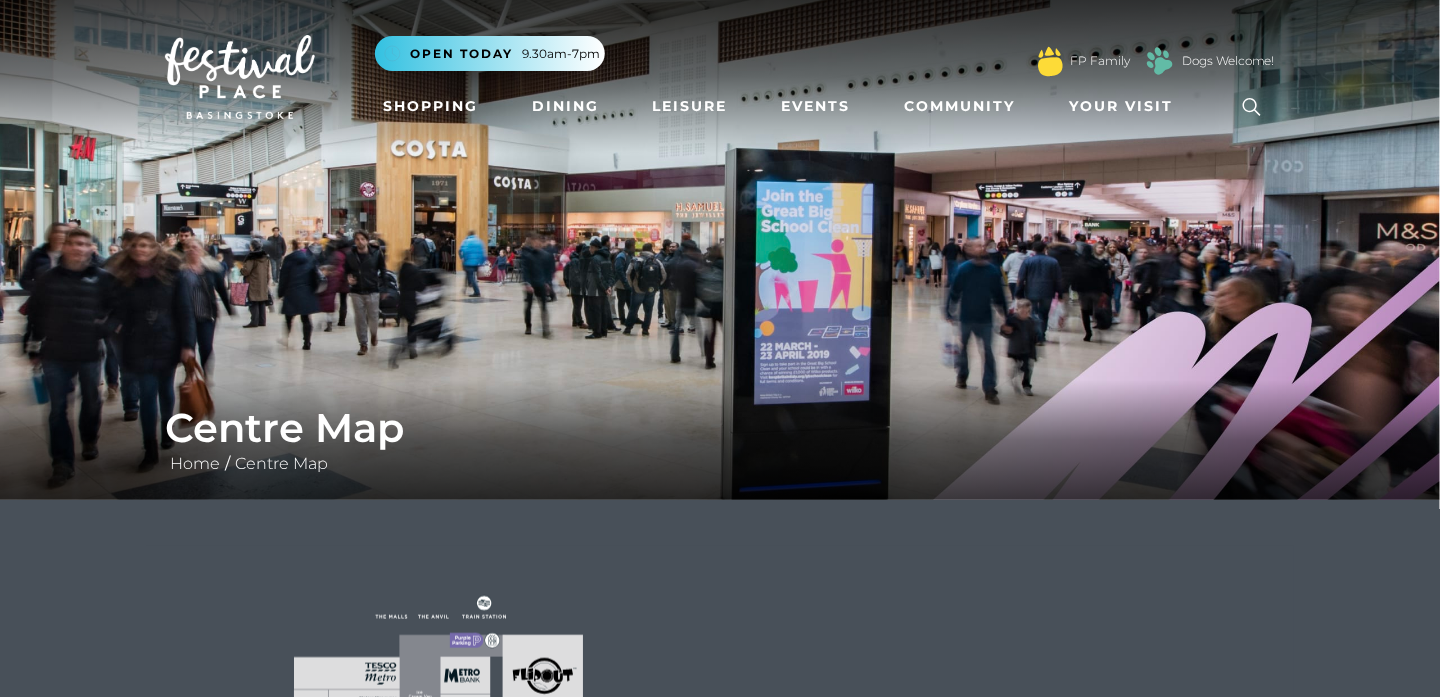 drag, startPoint x: 743, startPoint y: 558, endPoint x: 754, endPoint y: 402, distance: 156.38734 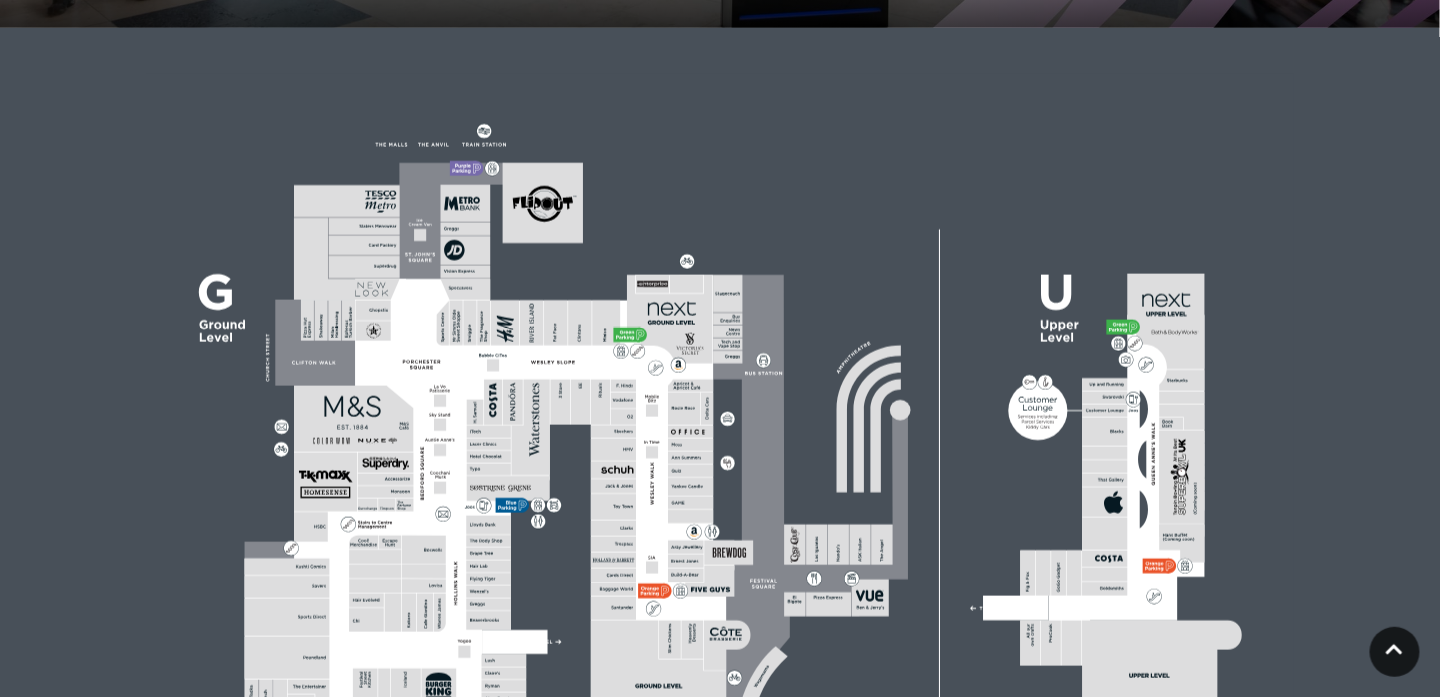 scroll, scrollTop: 500, scrollLeft: 0, axis: vertical 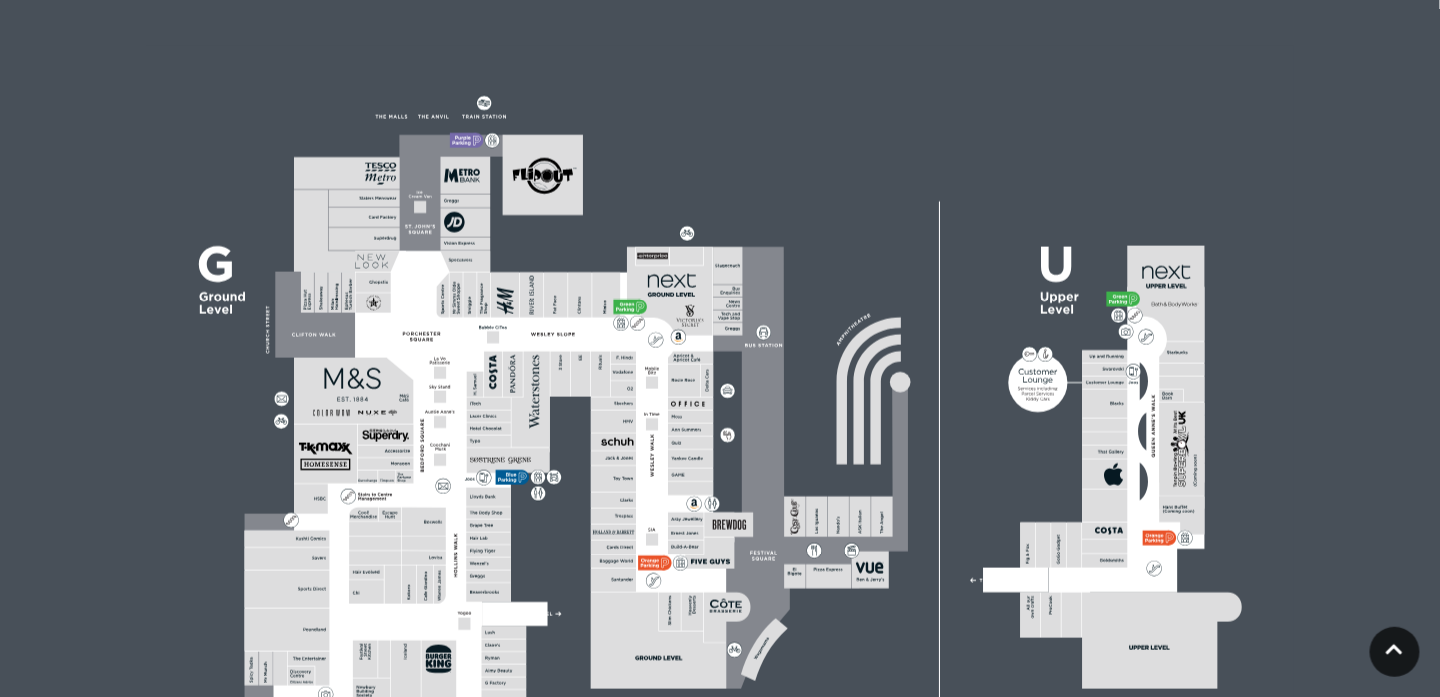click 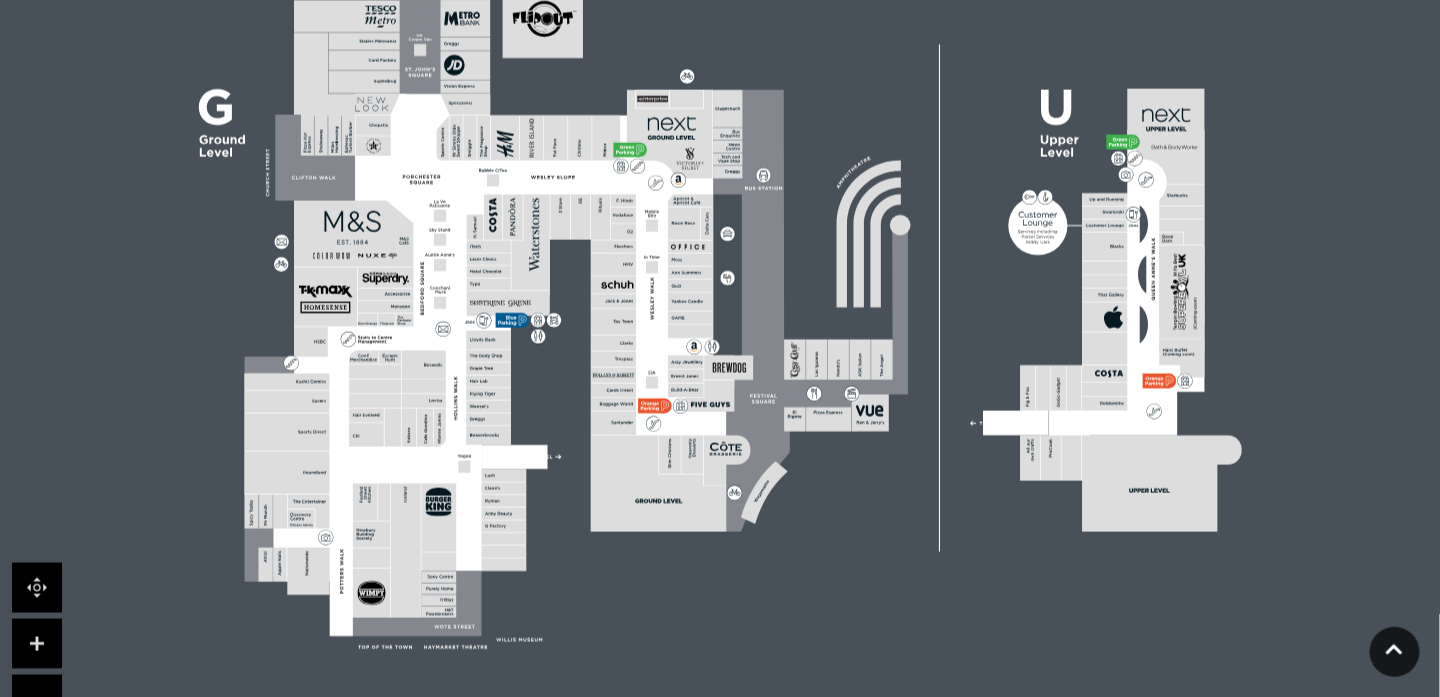 scroll, scrollTop: 700, scrollLeft: 0, axis: vertical 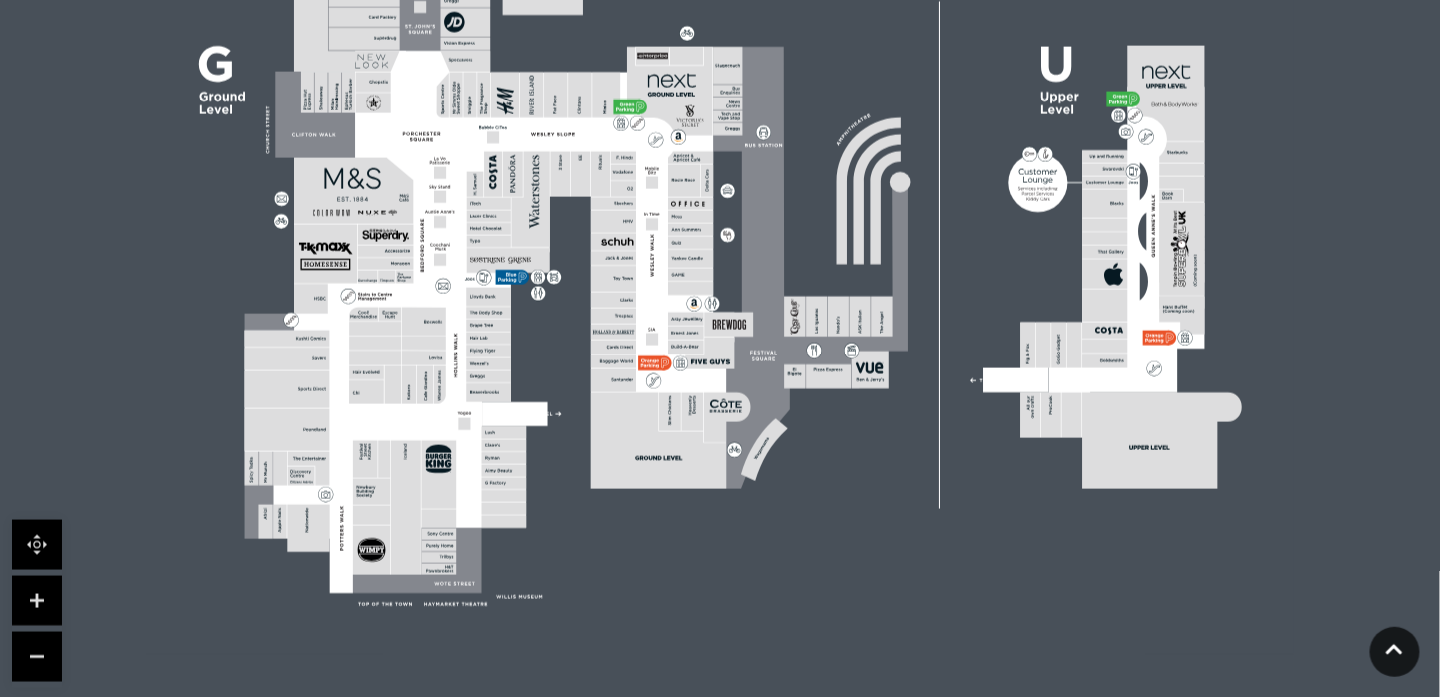 drag, startPoint x: 421, startPoint y: 225, endPoint x: 421, endPoint y: 312, distance: 87 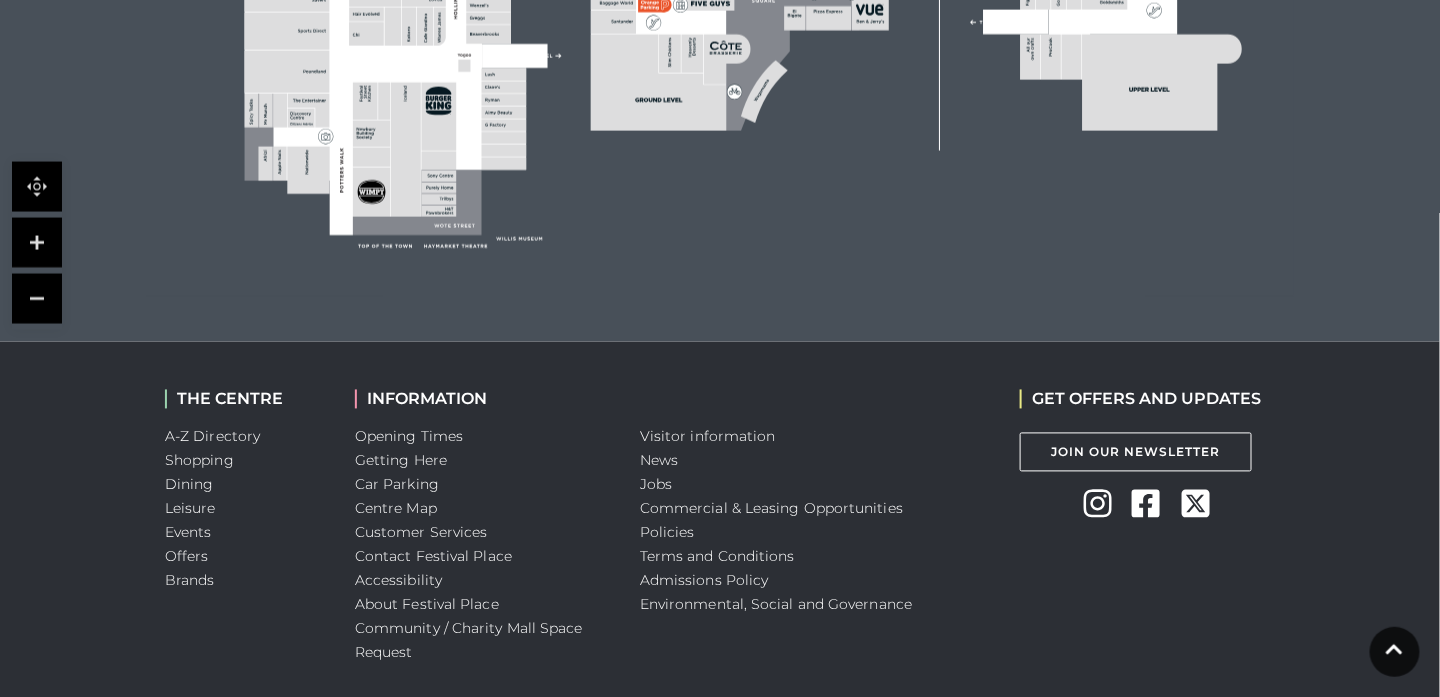 scroll, scrollTop: 1100, scrollLeft: 0, axis: vertical 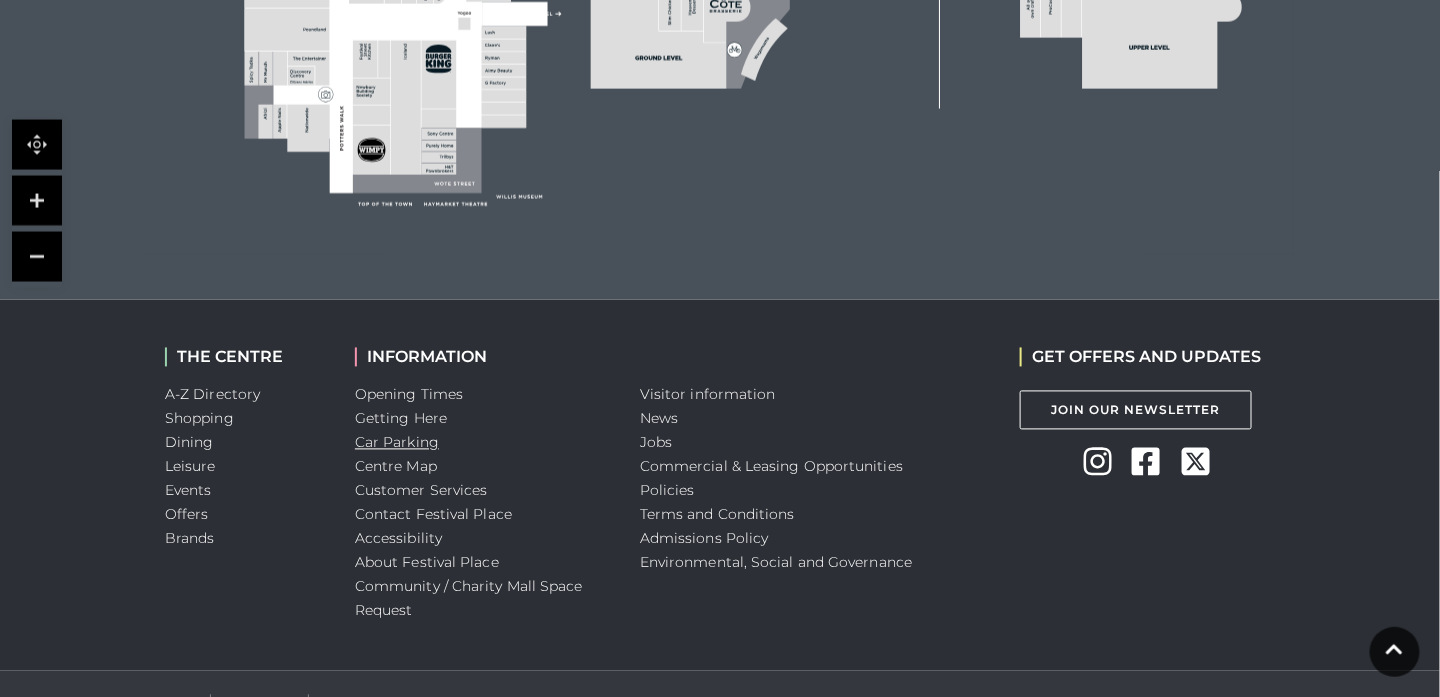 click on "Car Parking" at bounding box center (397, 443) 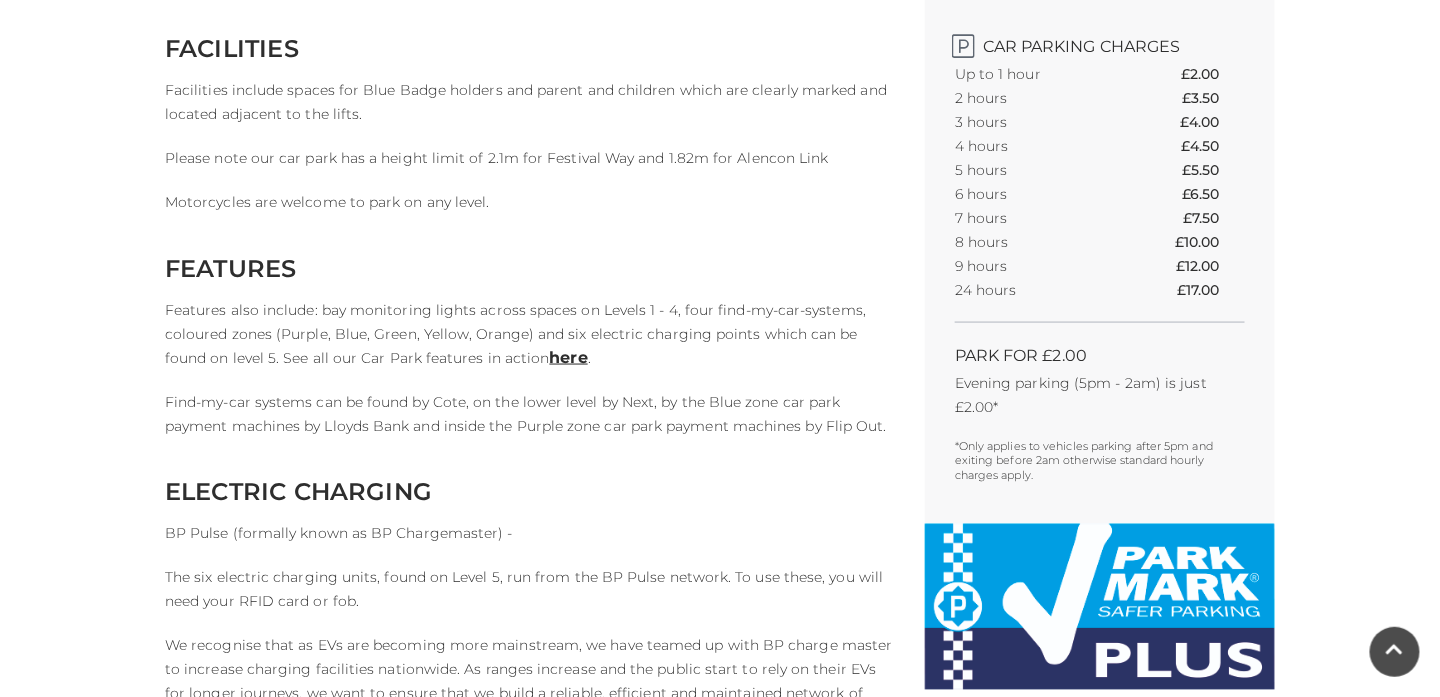 scroll, scrollTop: 900, scrollLeft: 0, axis: vertical 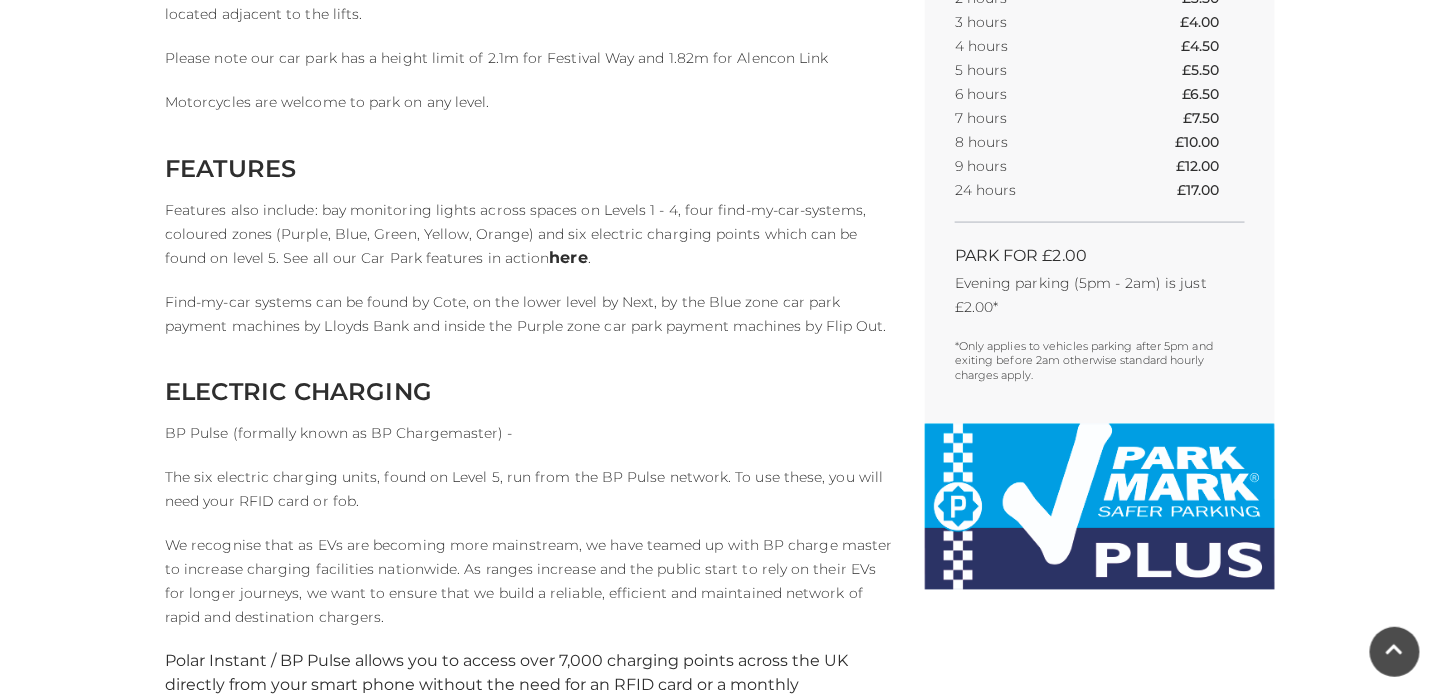 click on "here" at bounding box center (569, 257) 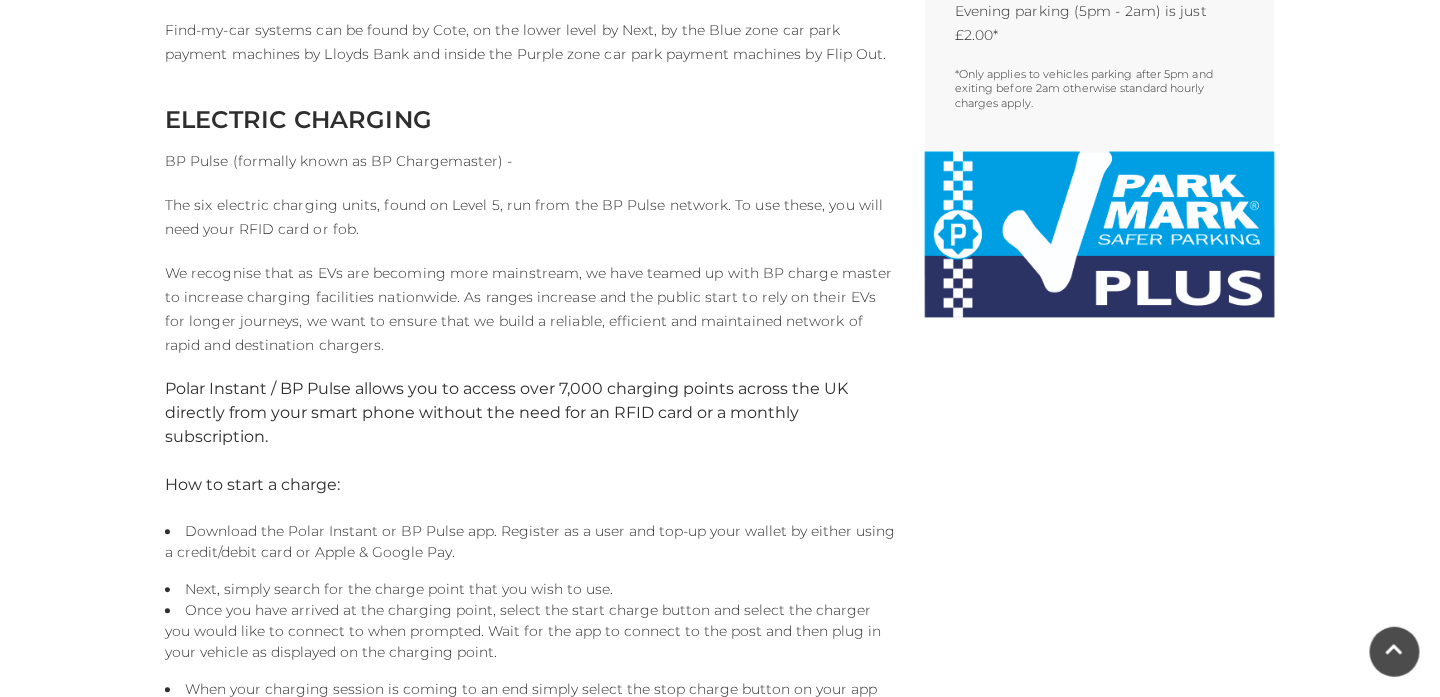scroll, scrollTop: 1200, scrollLeft: 0, axis: vertical 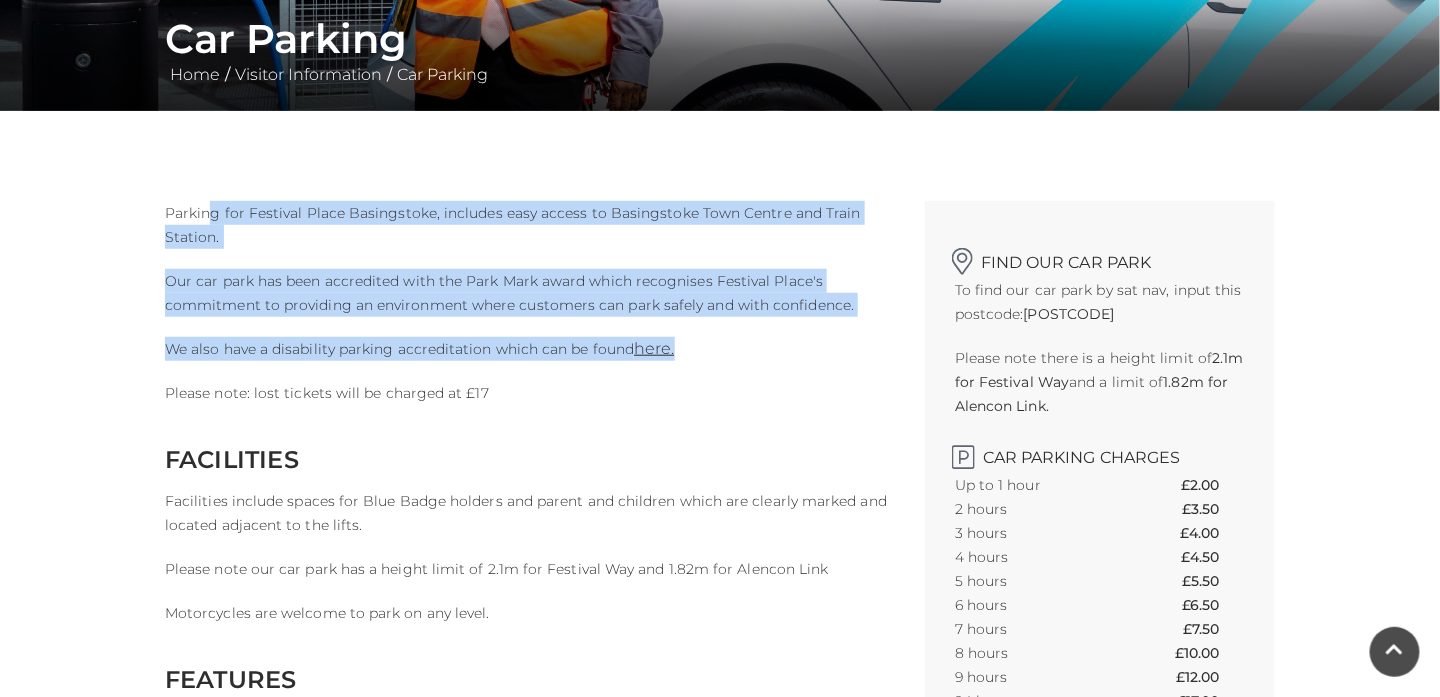 drag, startPoint x: 207, startPoint y: 215, endPoint x: 825, endPoint y: 352, distance: 633.0032 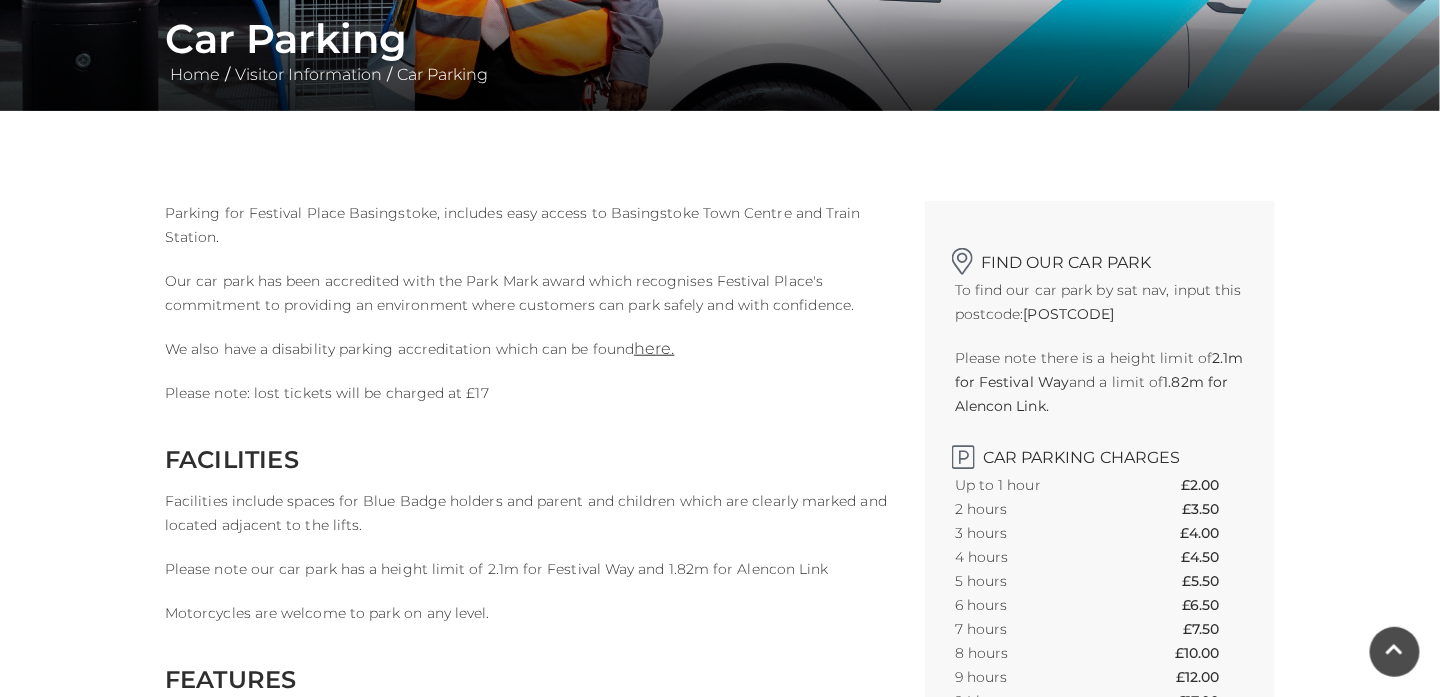 click on "Parking for [BRAND] [CITY], includes easy access to [CITY] Town Centre and Train Station.
Our car park has been accredited with the Park Mark award which recognises [BRAND]'s commitment to providing an environment where customers can park safely and with confidence.
We also have a disability parking accreditation which can be found  here.
Please note: lost tickets will be charged at £17
FACILITIES
Facilities include spaces for Blue Badge holders and parent and children which are clearly marked and located adjacent to the lifts.
Please note our car park has a height limit of 2.1m for Festival Way and 1.82m for Alencon Link
Motorcycles are welcome to park on any level.
FEATURES
here .
Find-my-car systems can be found by [PERSON], on the lower level by [BRAND], by the Blue zone car park payment machines by [BRAND] and inside the Purple zone car park payment machines by [BRAND].
ELECTRIC CHARGING
." at bounding box center (530, 1200) 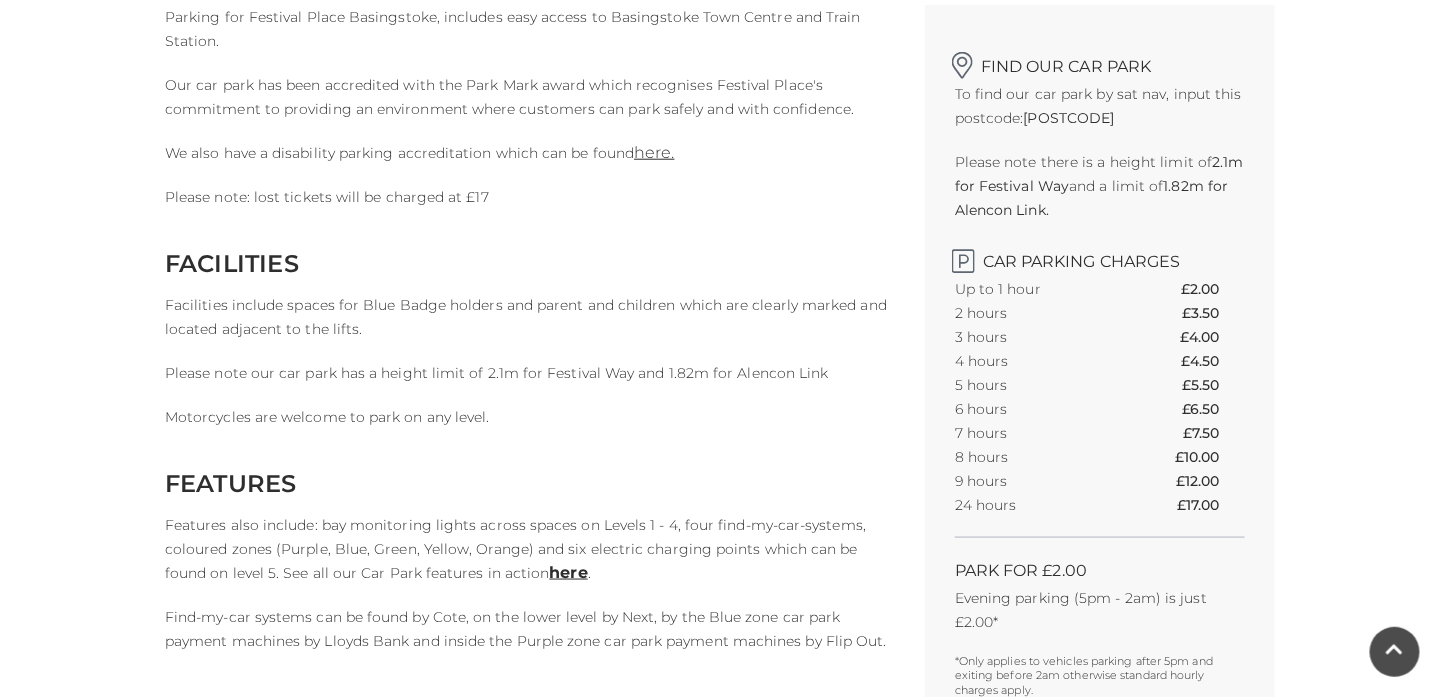 scroll, scrollTop: 589, scrollLeft: 0, axis: vertical 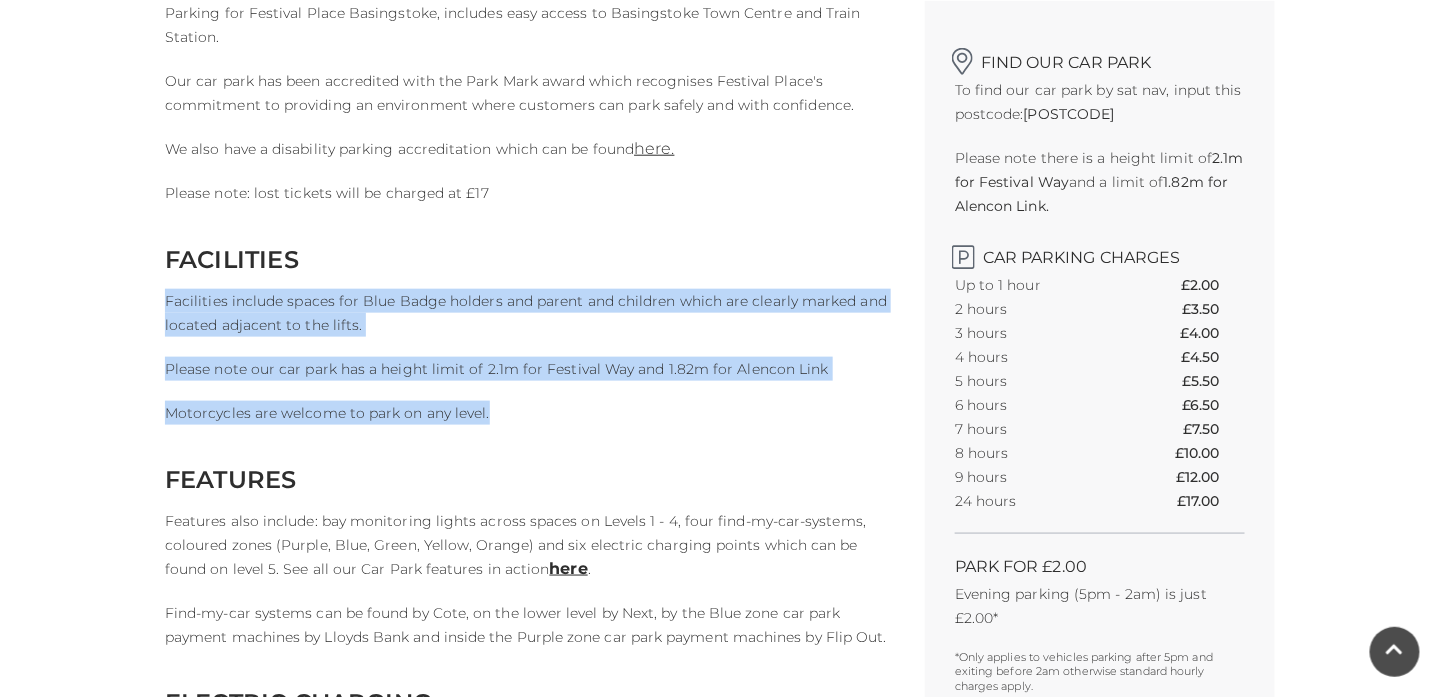 drag, startPoint x: 167, startPoint y: 301, endPoint x: 817, endPoint y: 408, distance: 658.74805 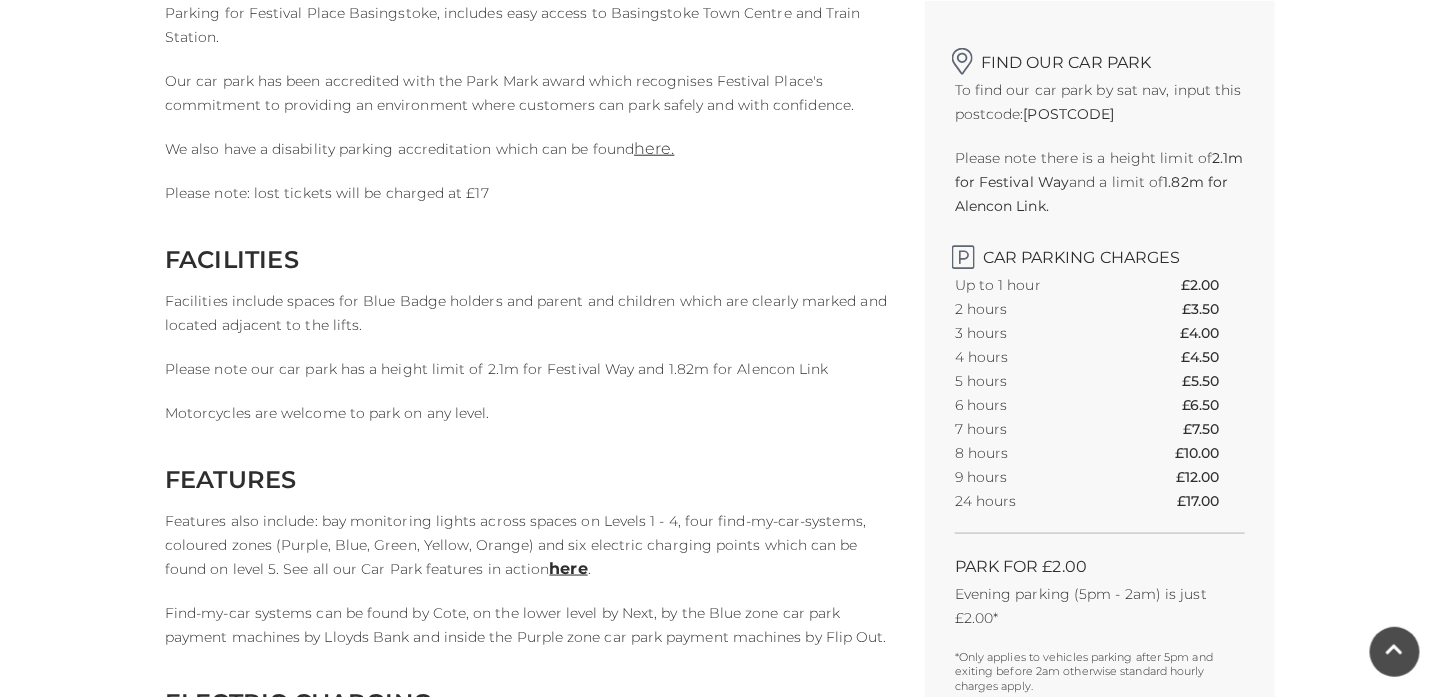 click on "Parking for [BRAND] [CITY], includes easy access to [CITY] Town Centre and Train Station.
Our car park has been accredited with the Park Mark award which recognises [BRAND]'s commitment to providing an environment where customers can park safely and with confidence.
We also have a disability parking accreditation which can be found  here.
Please note: lost tickets will be charged at £17
FACILITIES
Facilities include spaces for Blue Badge holders and parent and children which are clearly marked and located adjacent to the lifts.
Please note our car park has a height limit of 2.1m for Festival Way and 1.82m for Alencon Link
Motorcycles are welcome to park on any level.
FEATURES
here .
Find-my-car systems can be found by [PERSON], on the lower level by [BRAND], by the Blue zone car park payment machines by [BRAND] and inside the Purple zone car park payment machines by [BRAND].
ELECTRIC CHARGING
." at bounding box center [530, 1000] 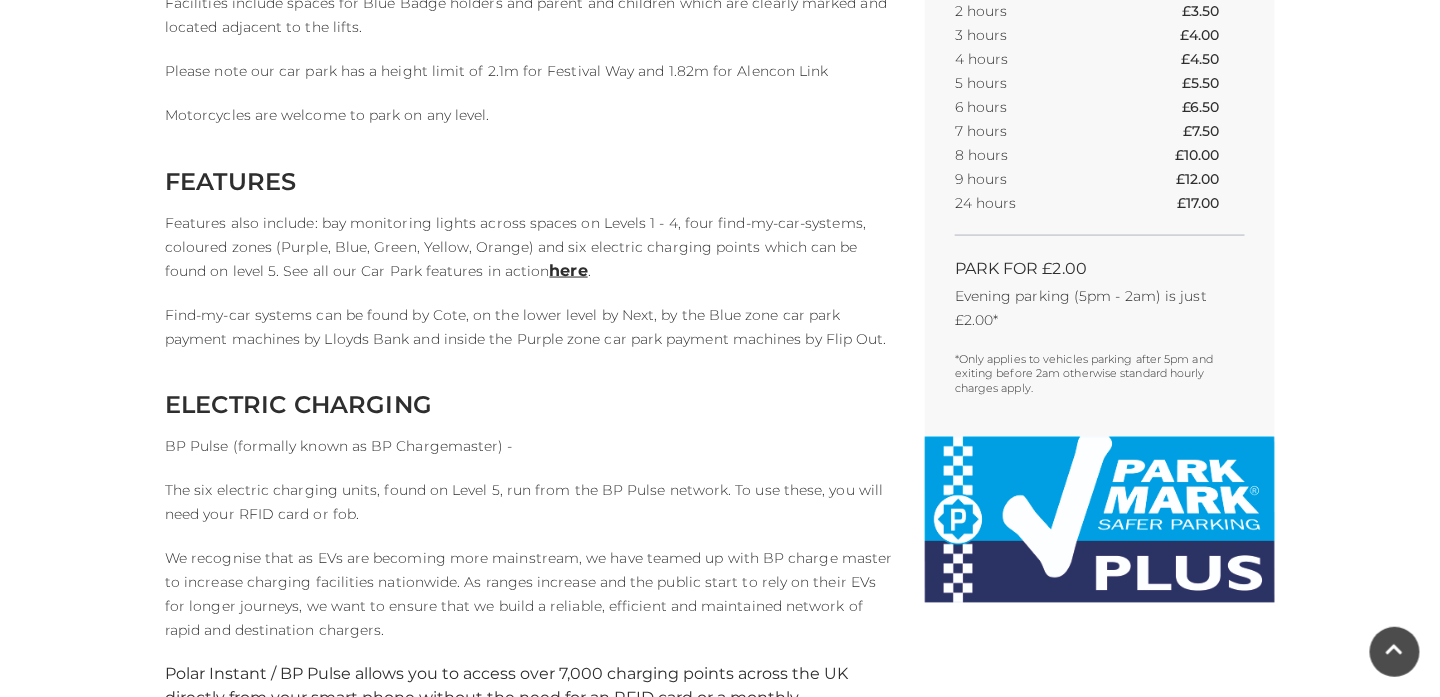 scroll, scrollTop: 889, scrollLeft: 0, axis: vertical 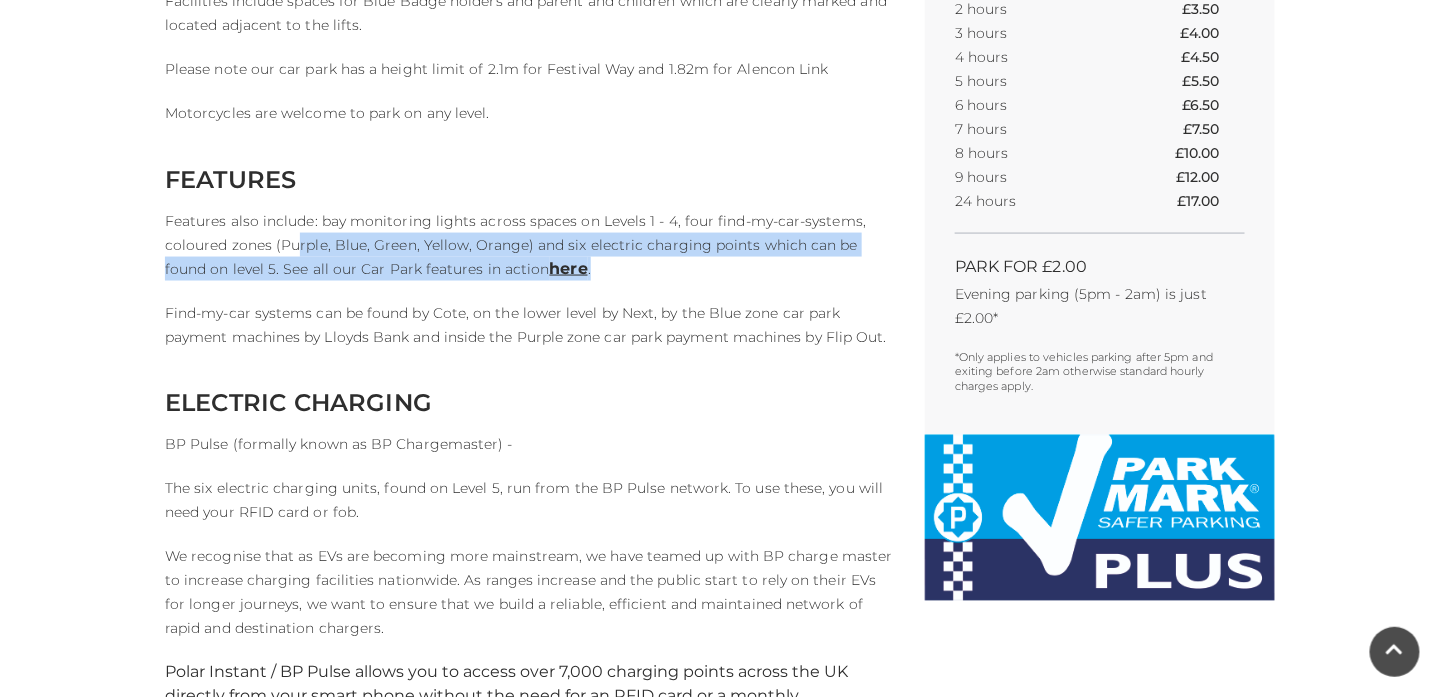 drag, startPoint x: 300, startPoint y: 242, endPoint x: 638, endPoint y: 269, distance: 339.0767 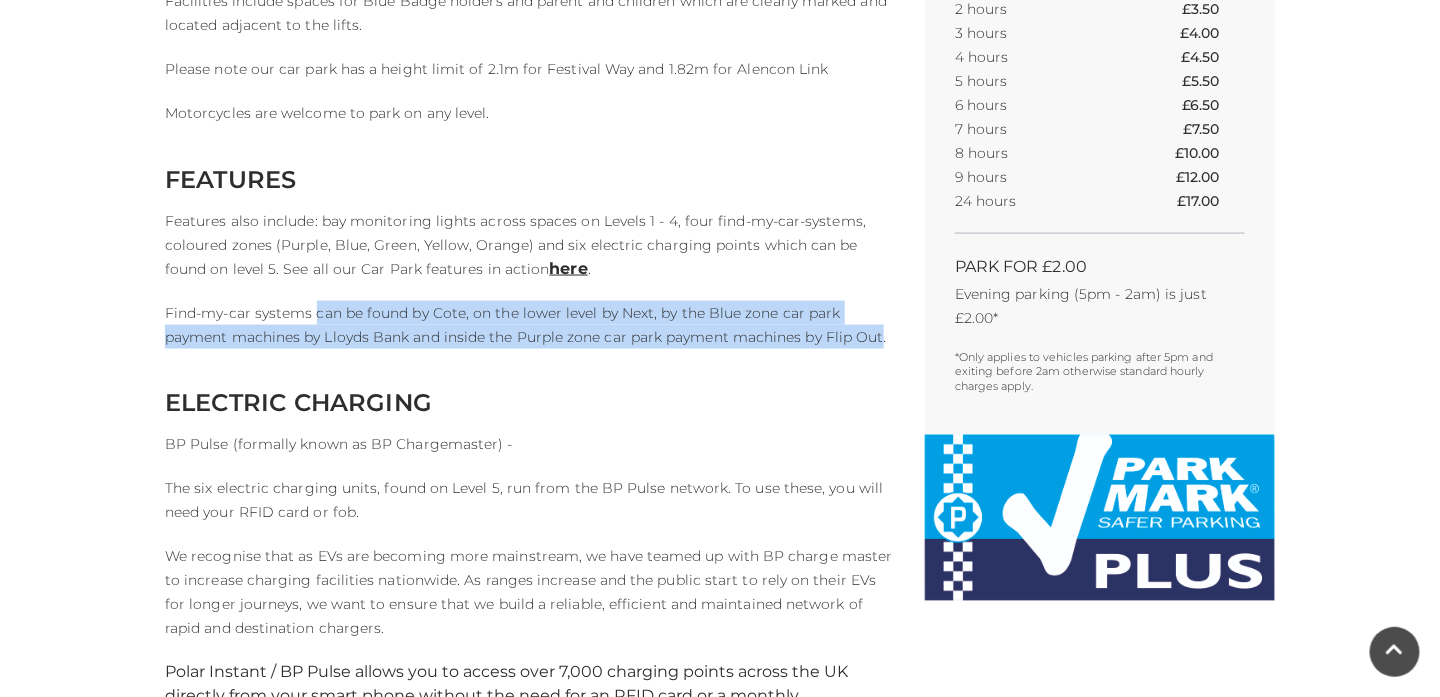 drag, startPoint x: 318, startPoint y: 320, endPoint x: 880, endPoint y: 347, distance: 562.6482 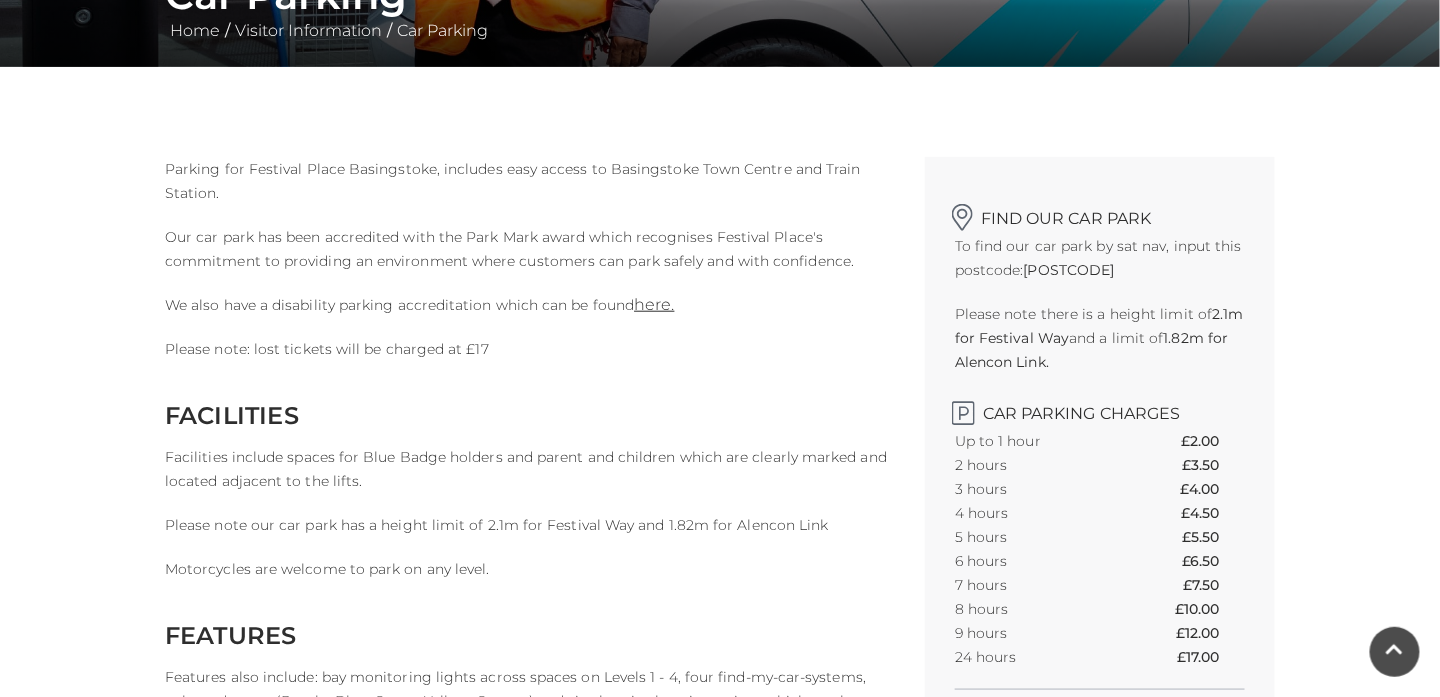 scroll, scrollTop: 389, scrollLeft: 0, axis: vertical 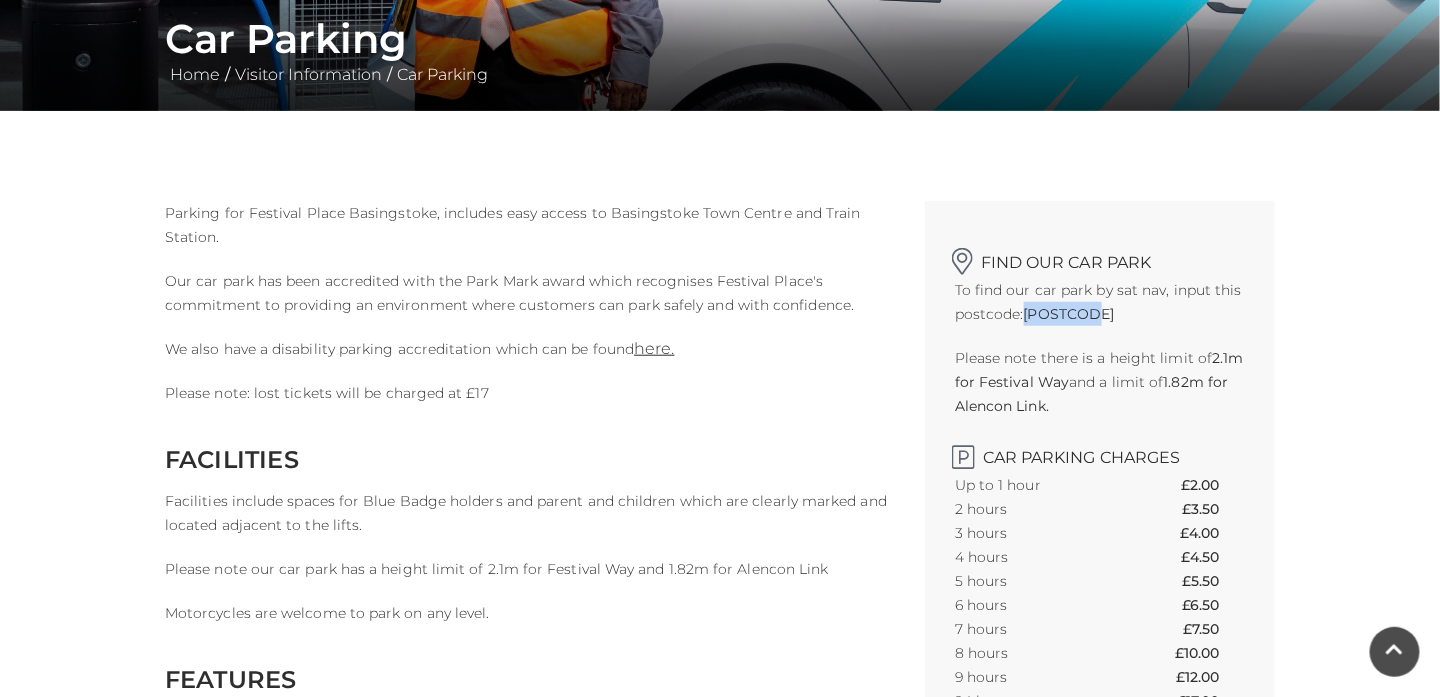 drag, startPoint x: 1028, startPoint y: 315, endPoint x: 1097, endPoint y: 316, distance: 69.00725 